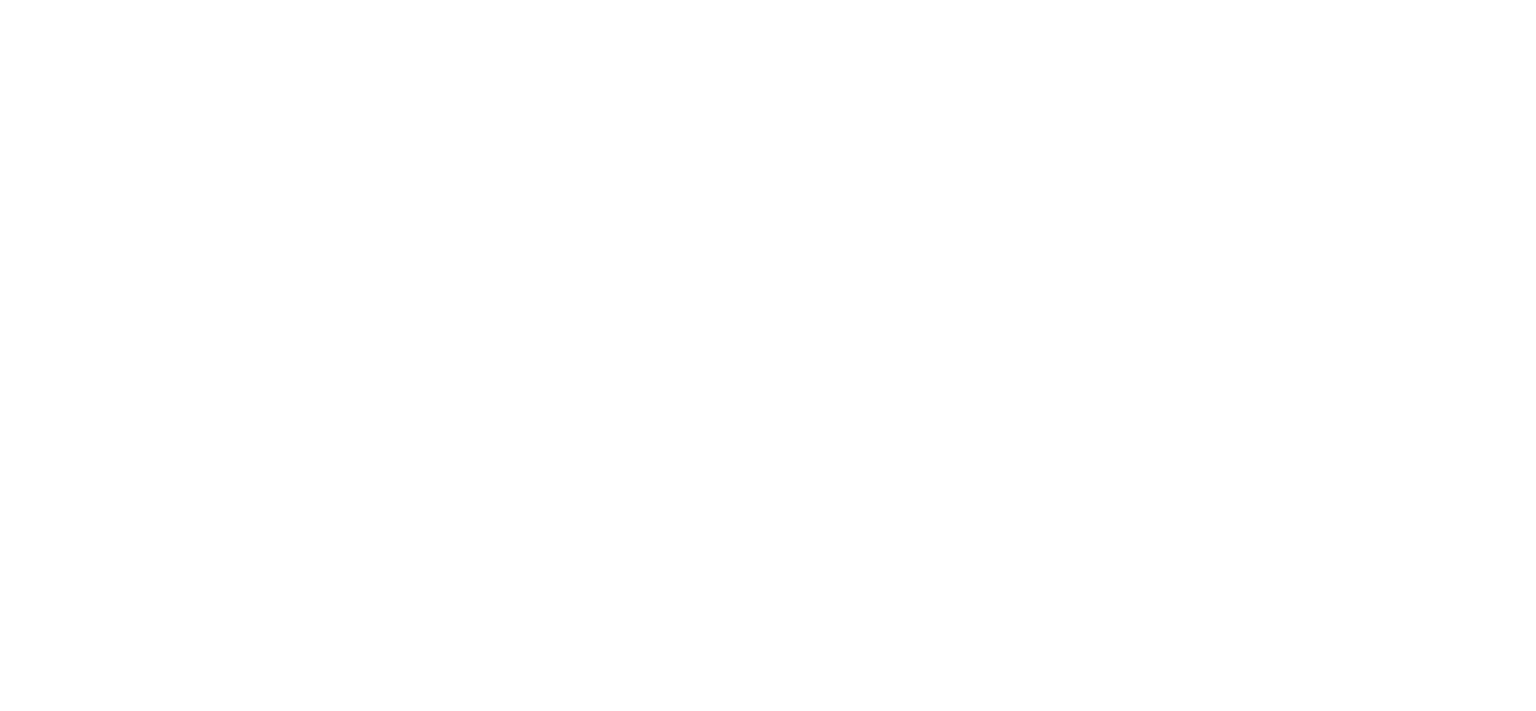 scroll, scrollTop: 0, scrollLeft: 0, axis: both 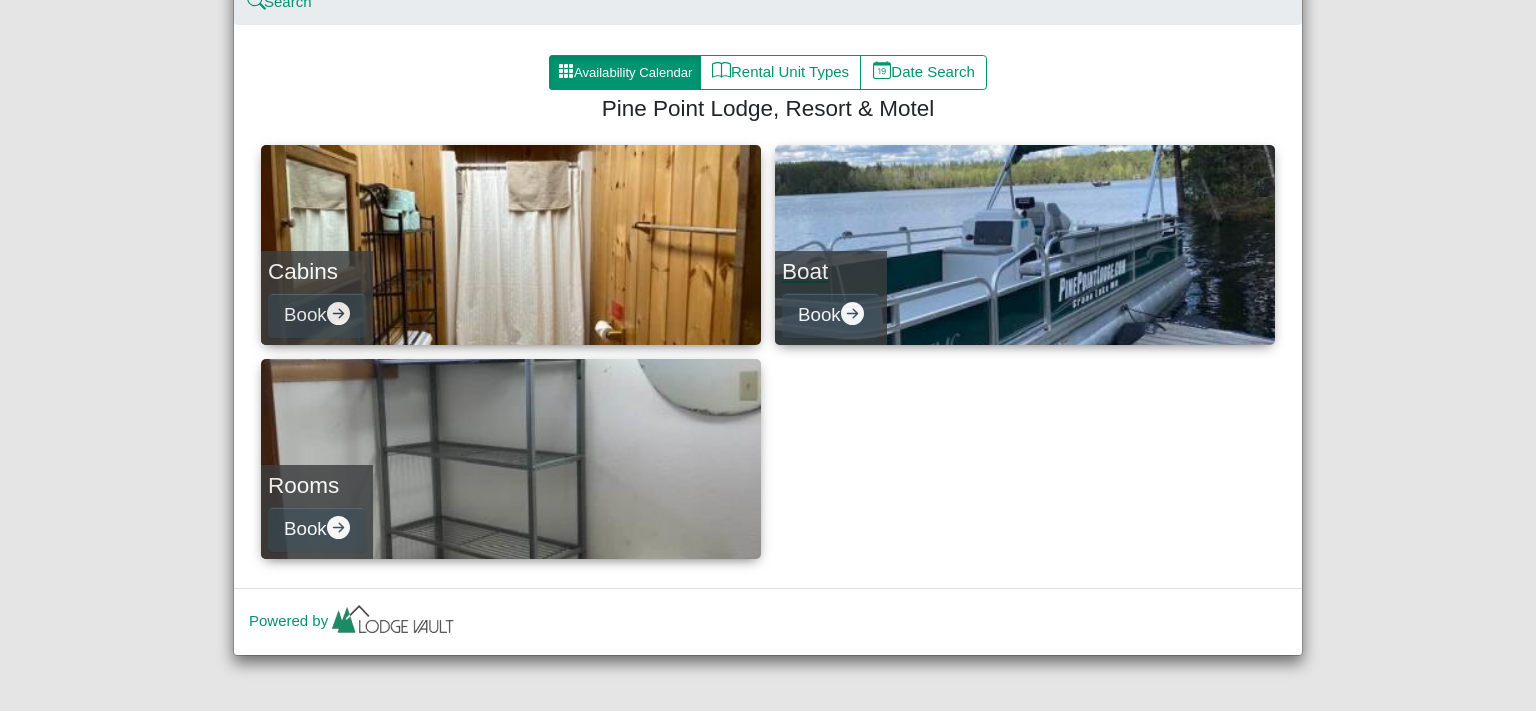 click on "Boat  Book" at bounding box center [1025, 245] 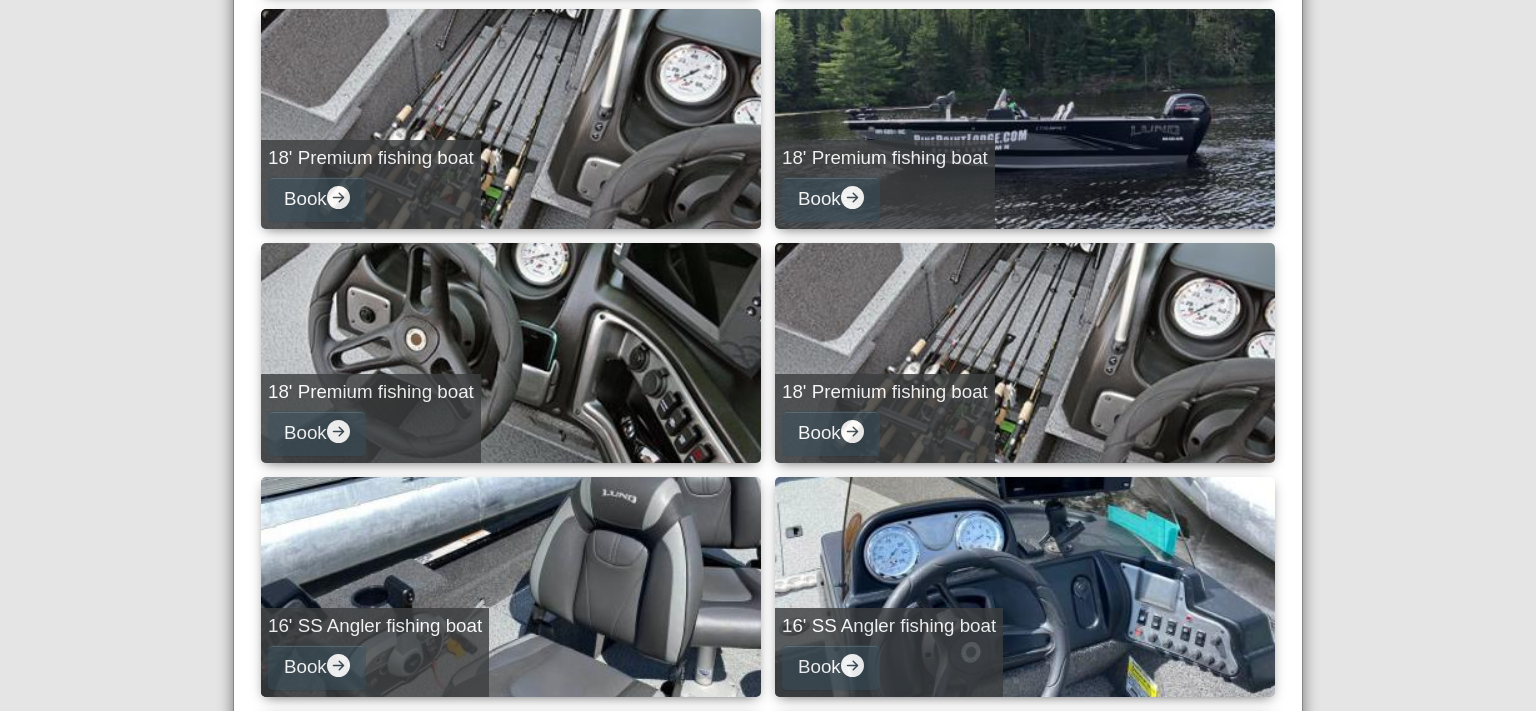 scroll, scrollTop: 0, scrollLeft: 0, axis: both 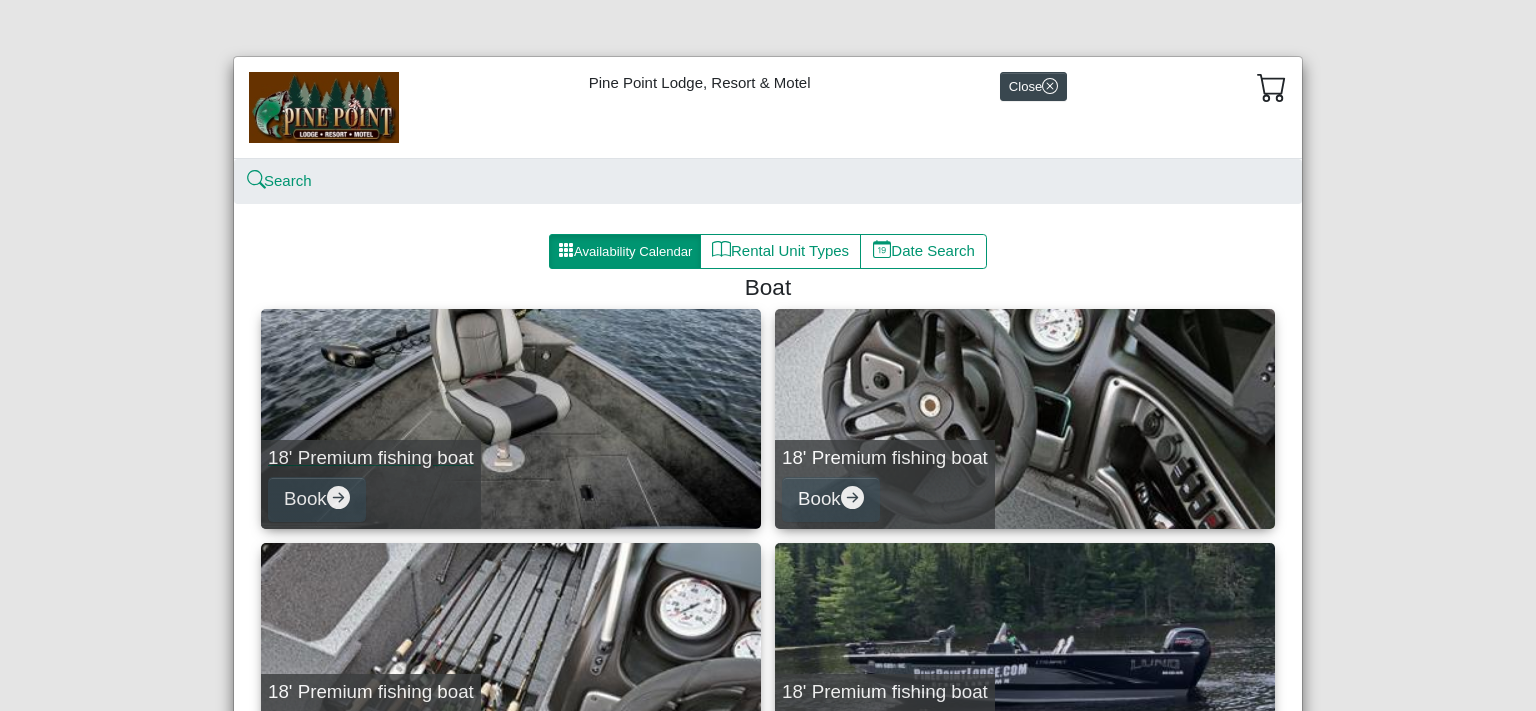 click on "18' Premium fishing boat  Book" at bounding box center [511, 419] 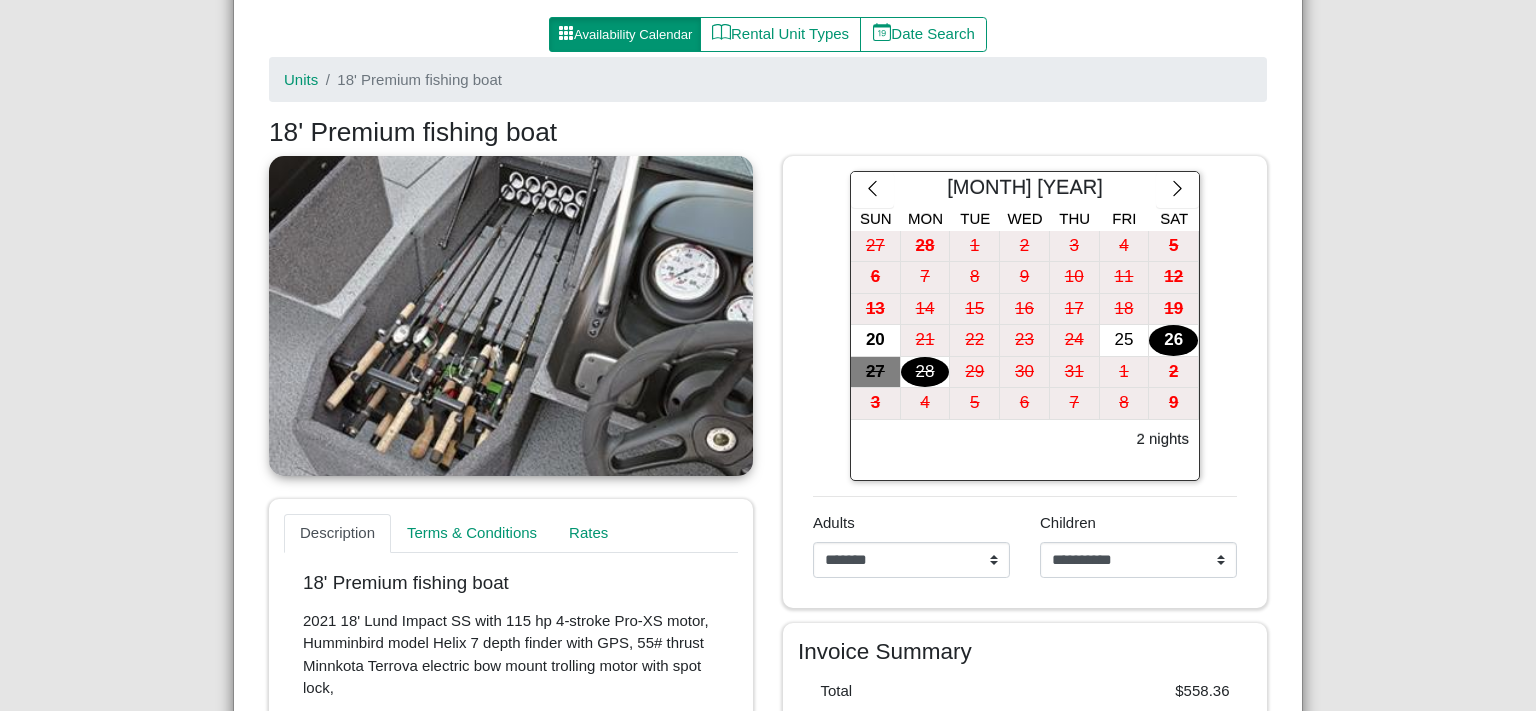 scroll, scrollTop: 240, scrollLeft: 0, axis: vertical 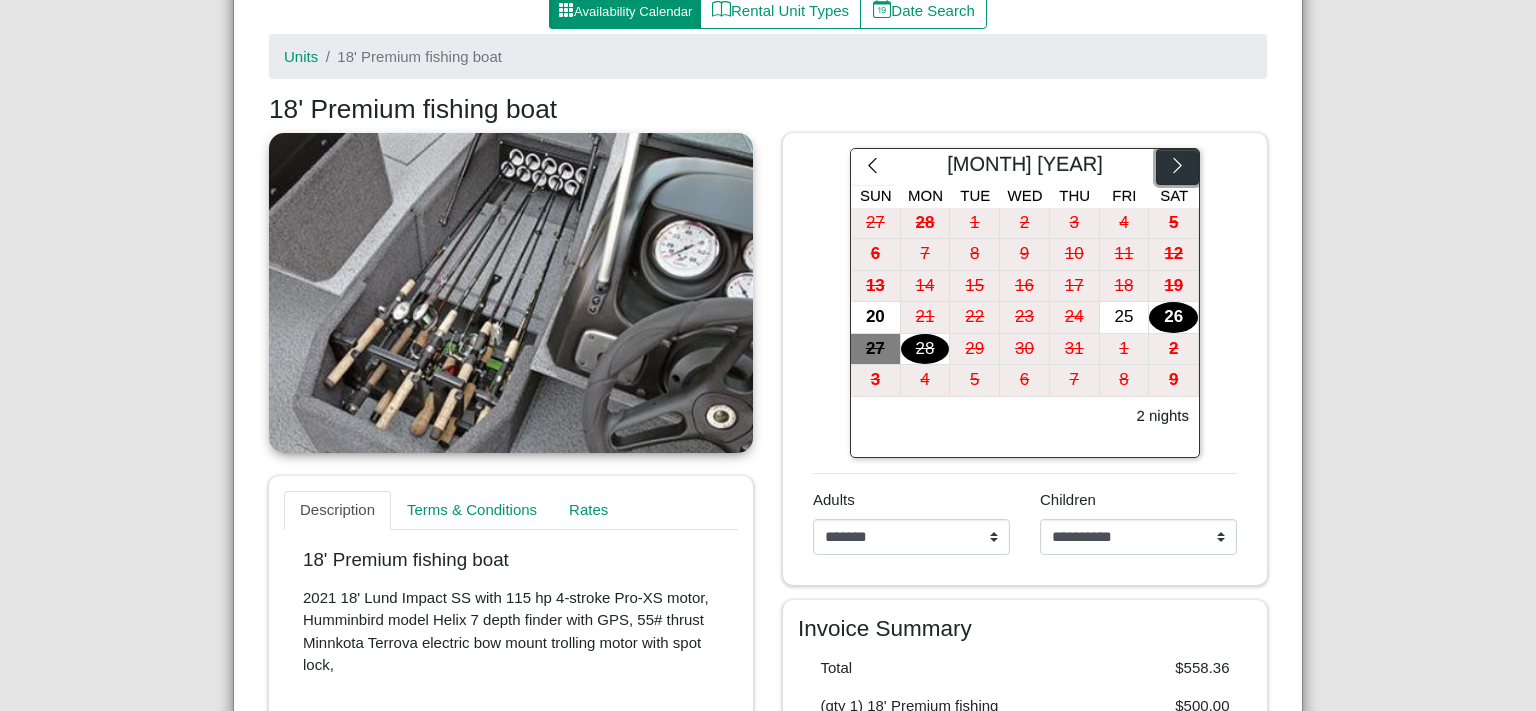 click 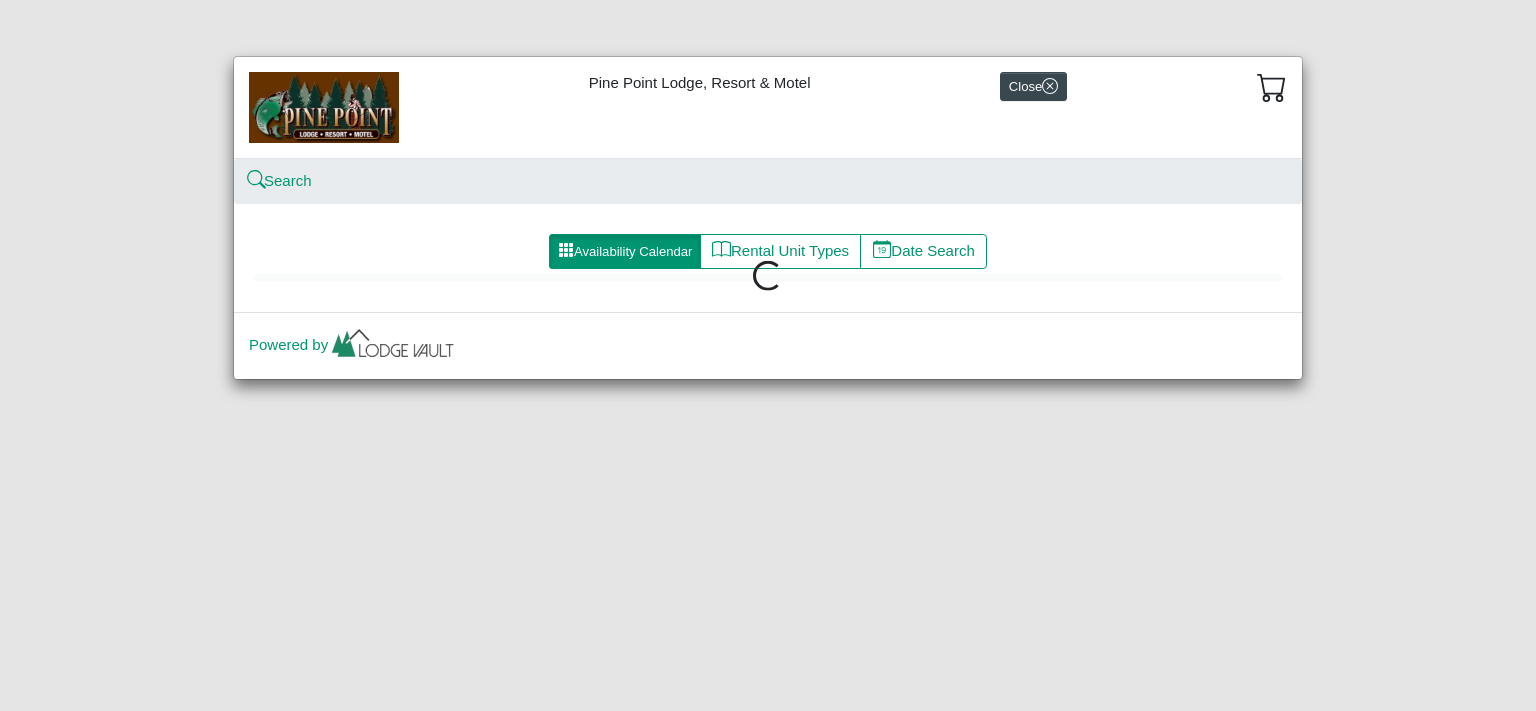 scroll, scrollTop: 0, scrollLeft: 0, axis: both 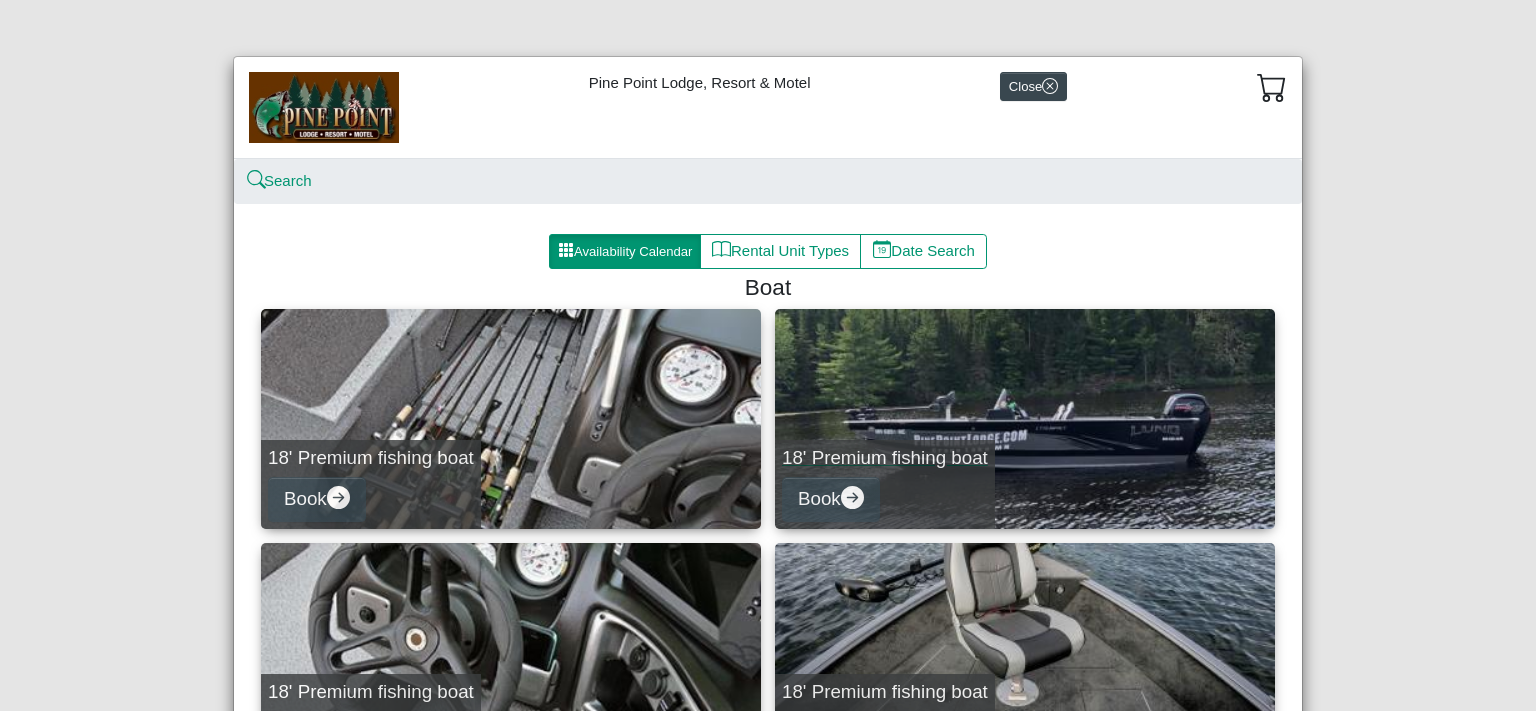 click on "18' Premium fishing  boat  Book" at bounding box center (1025, 419) 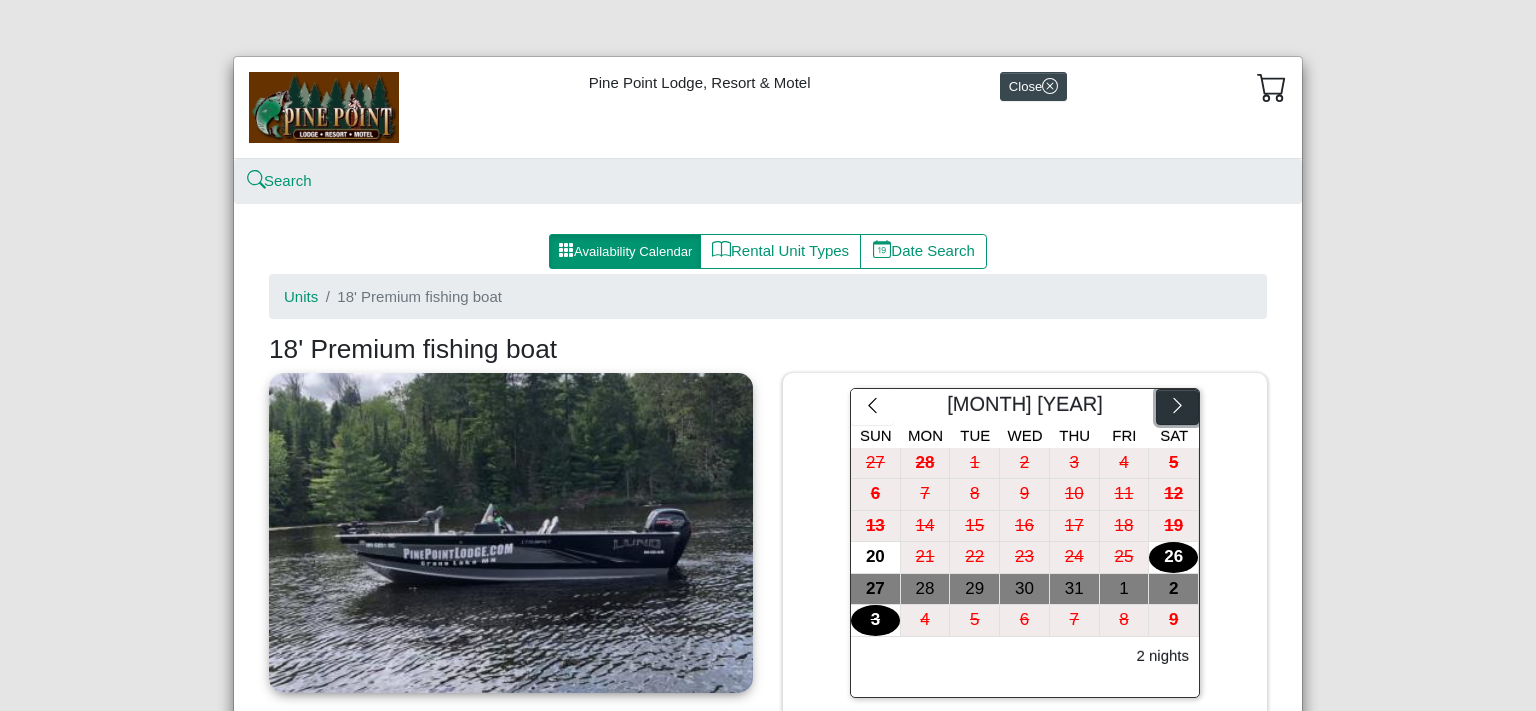 click at bounding box center (1177, 407) 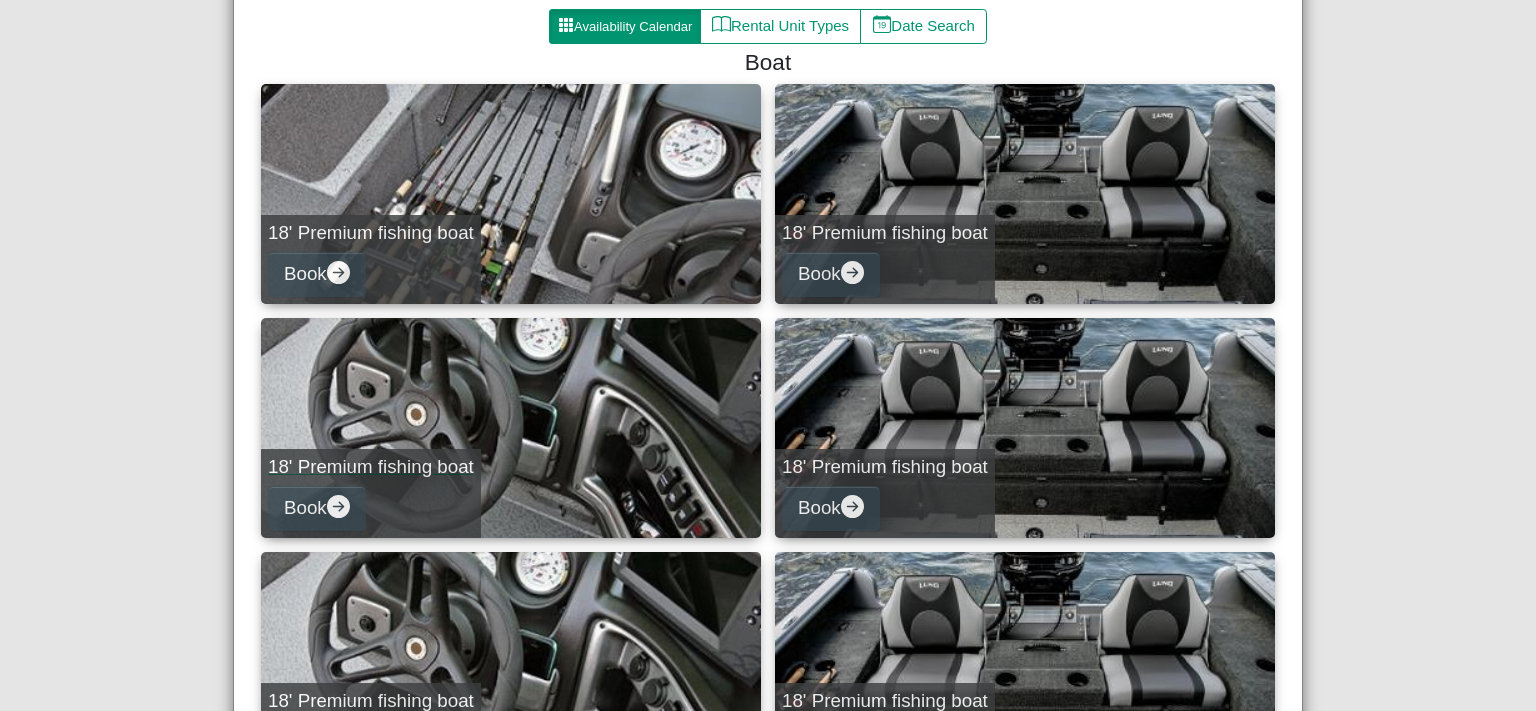 scroll, scrollTop: 240, scrollLeft: 0, axis: vertical 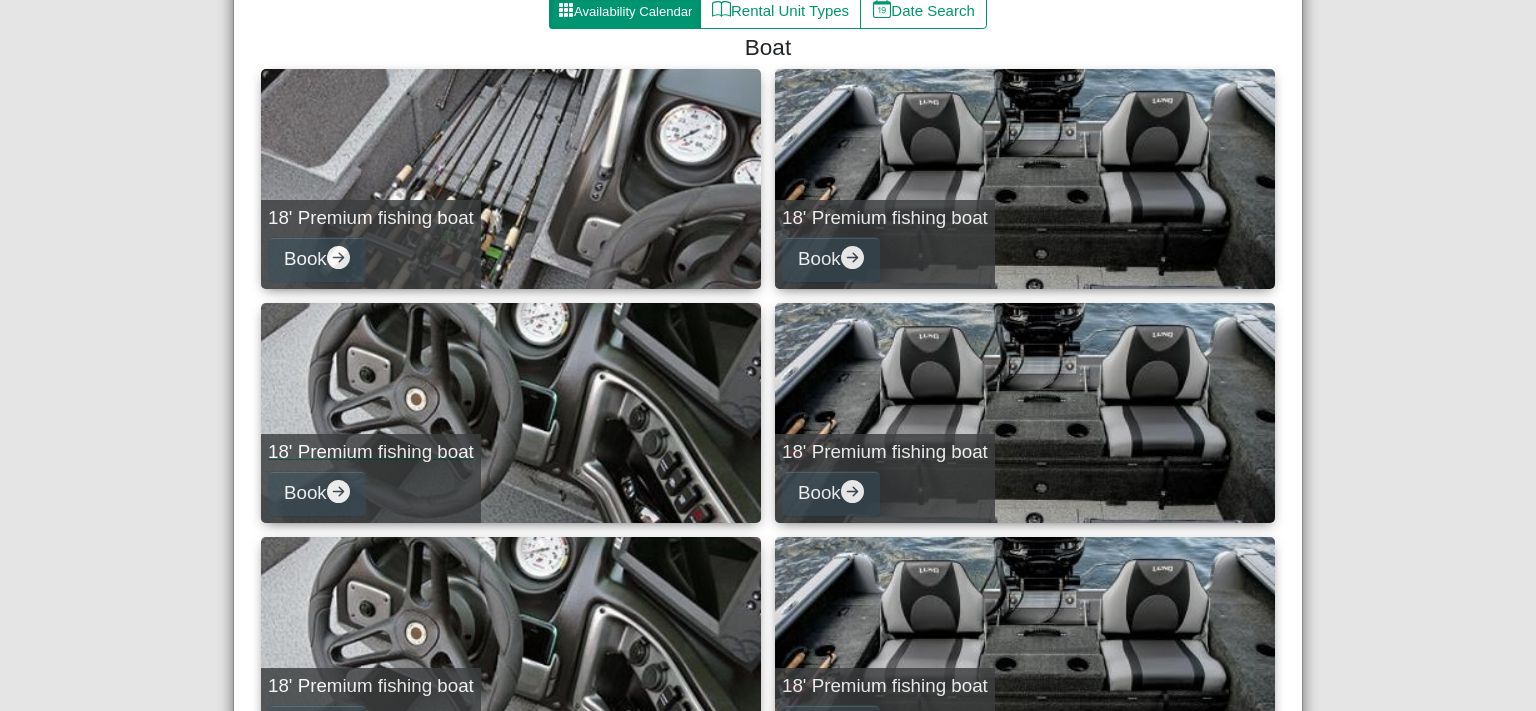 click on "18'  Premium fishing boat  Book" at bounding box center [511, 413] 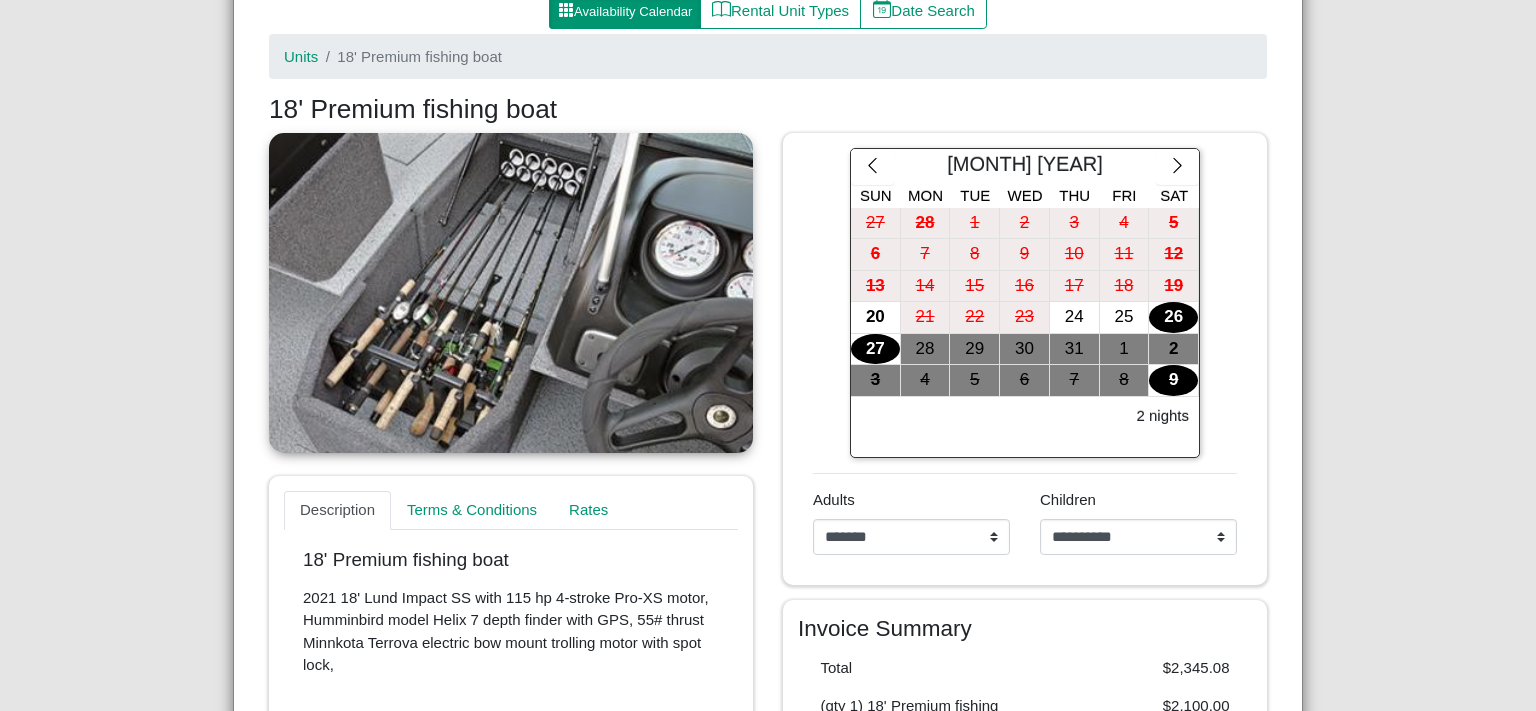click on "27" at bounding box center [875, 349] 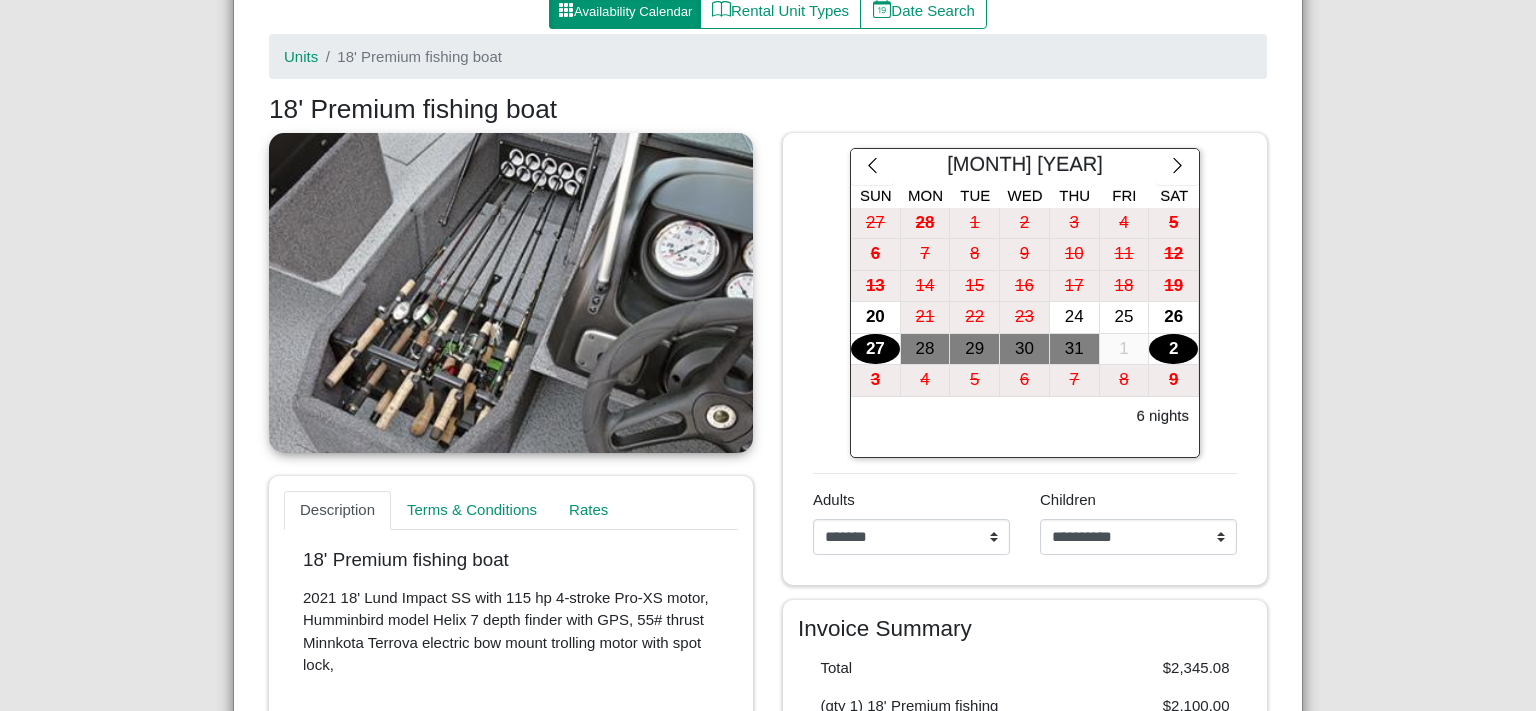 click on "2" at bounding box center [1173, 349] 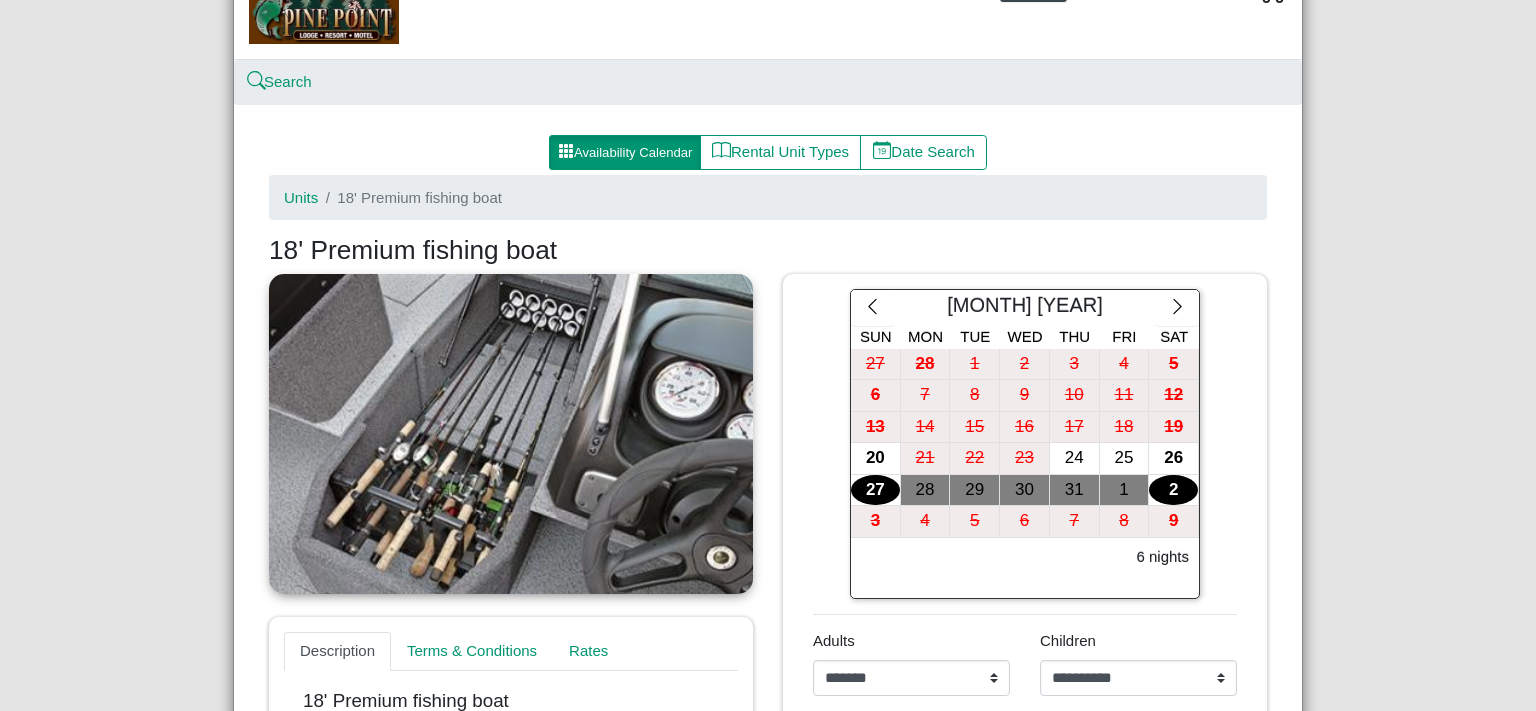 scroll, scrollTop: 0, scrollLeft: 0, axis: both 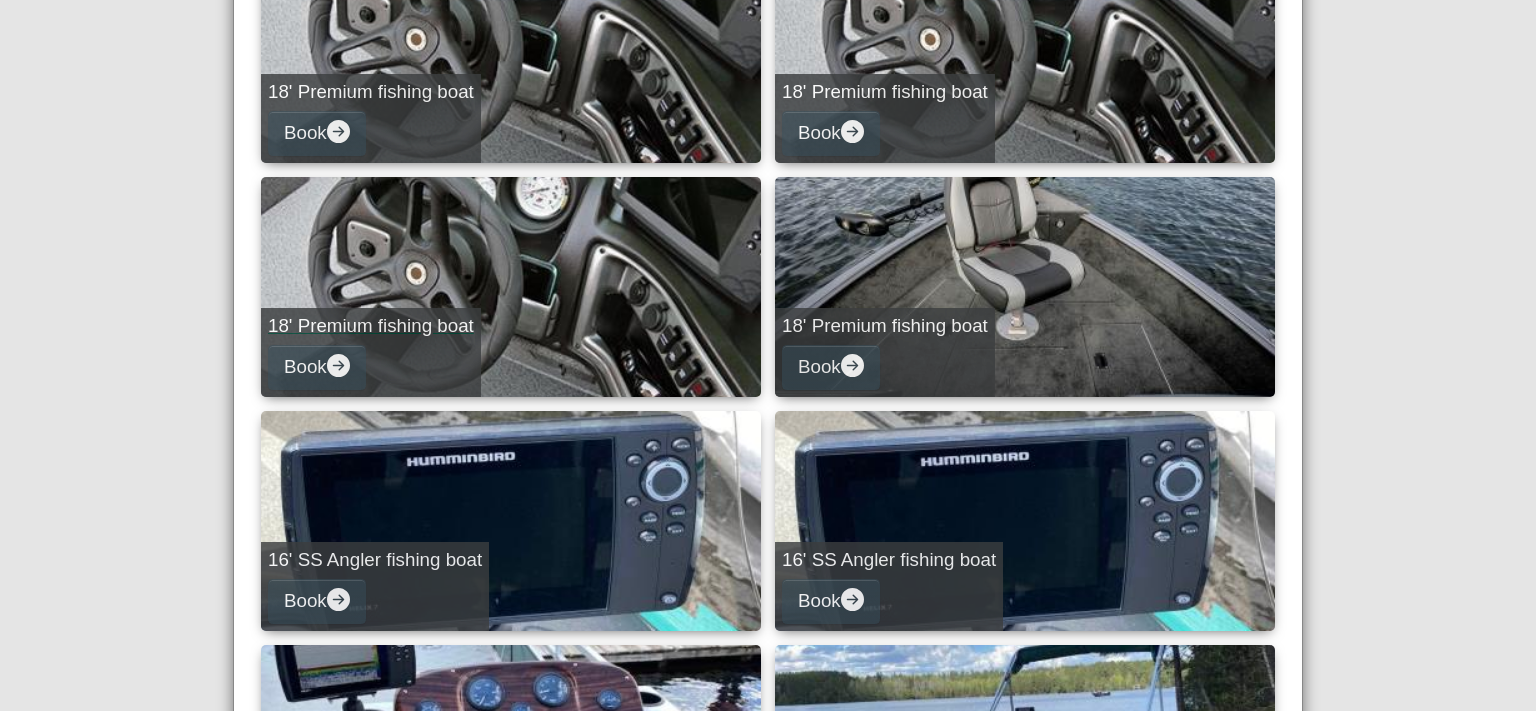 click on "18' Premium  fishing boat  Book" at bounding box center (511, 287) 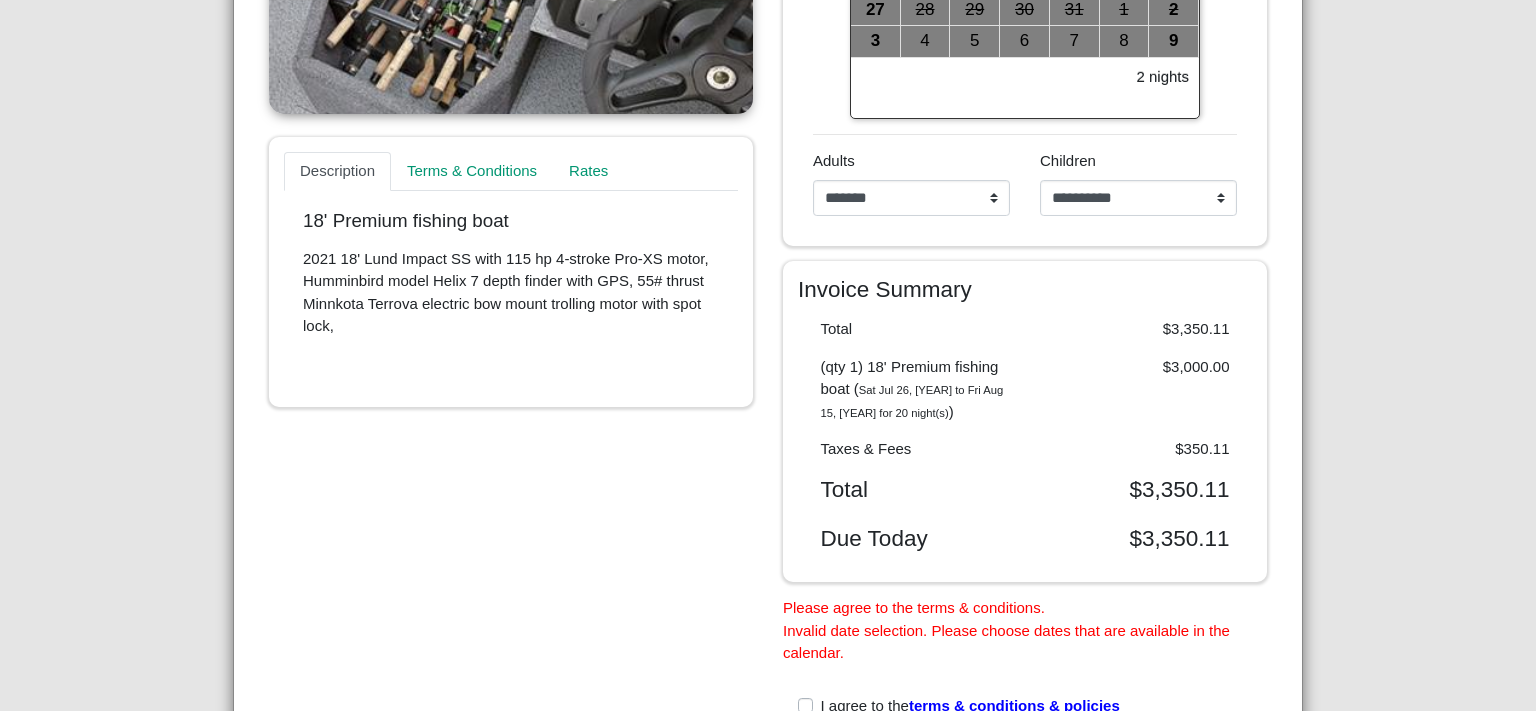 scroll, scrollTop: 0, scrollLeft: 0, axis: both 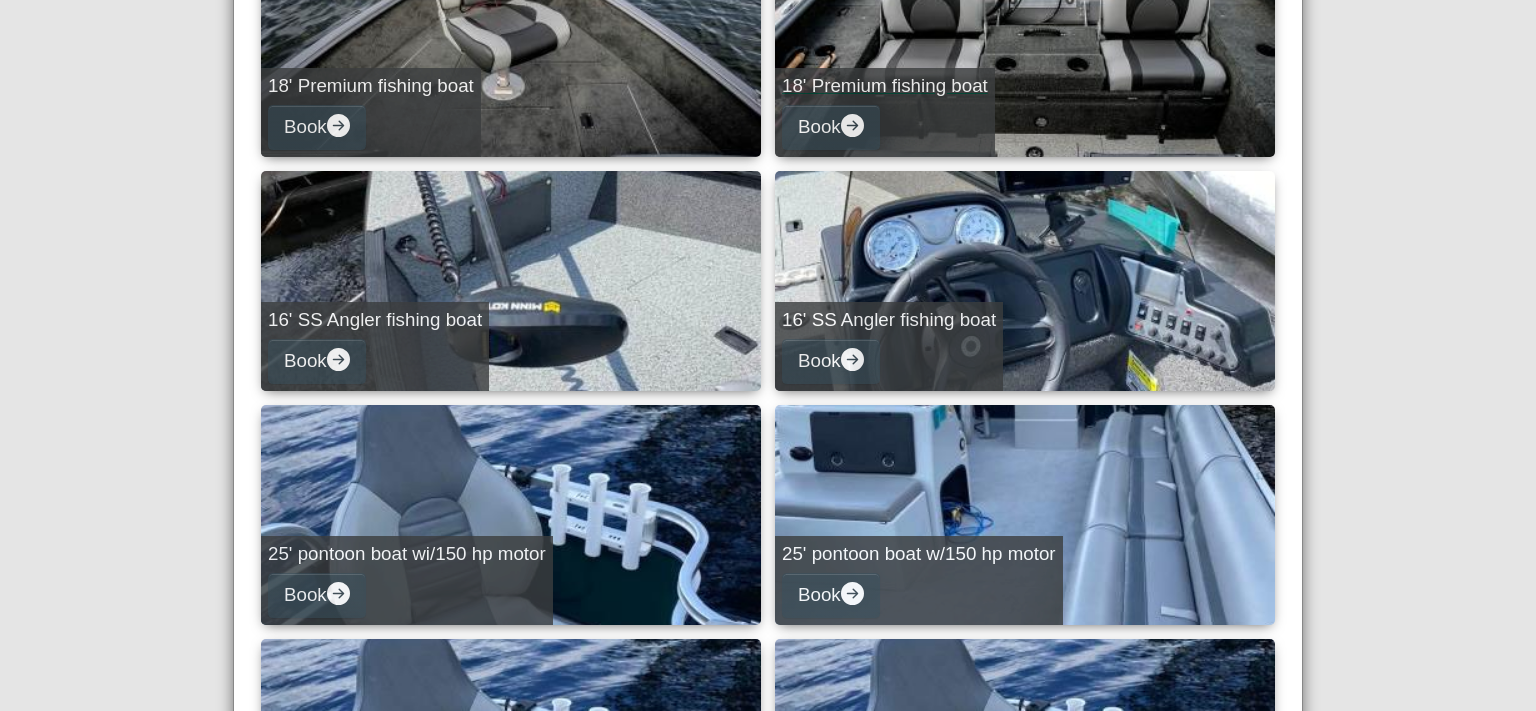 click on "18' Premium fishing boat  Book" at bounding box center [885, 112] 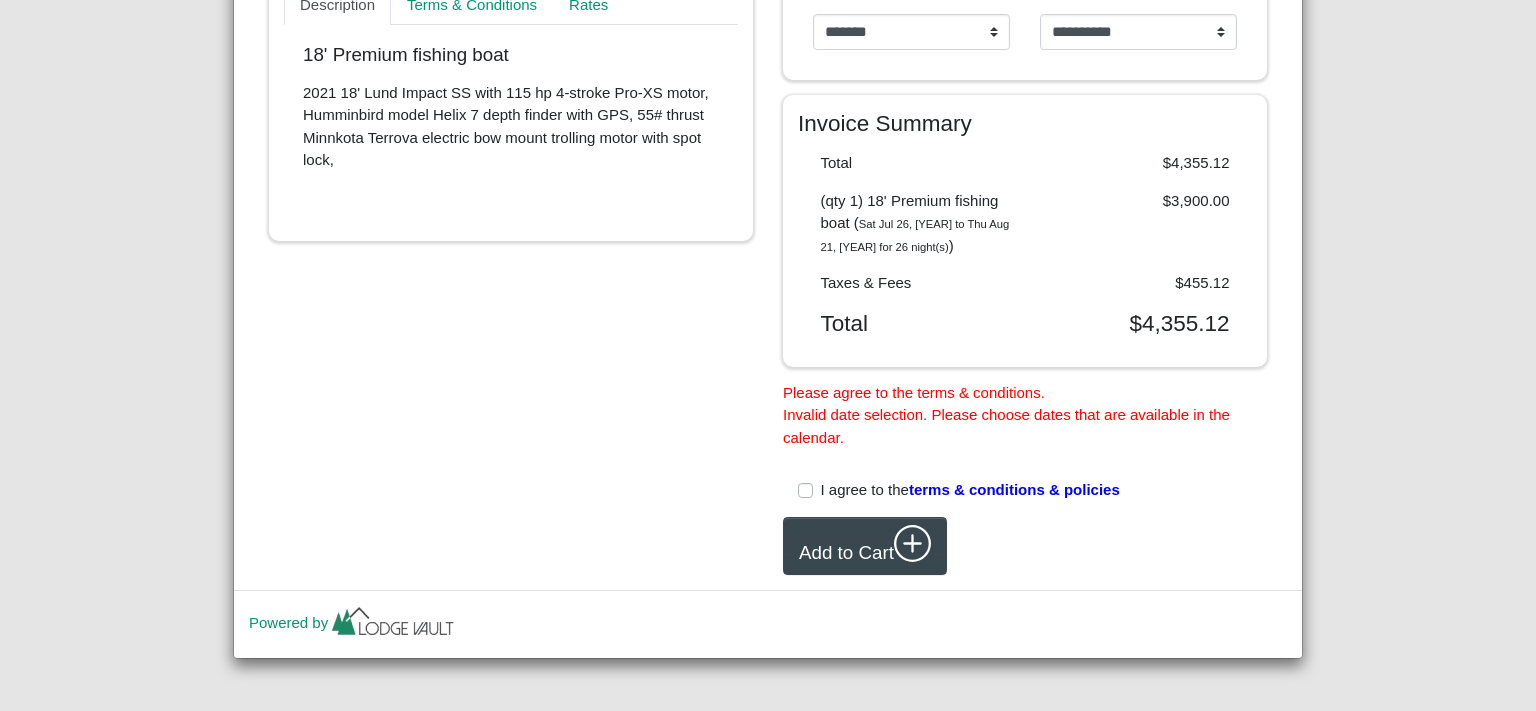 scroll, scrollTop: 25, scrollLeft: 0, axis: vertical 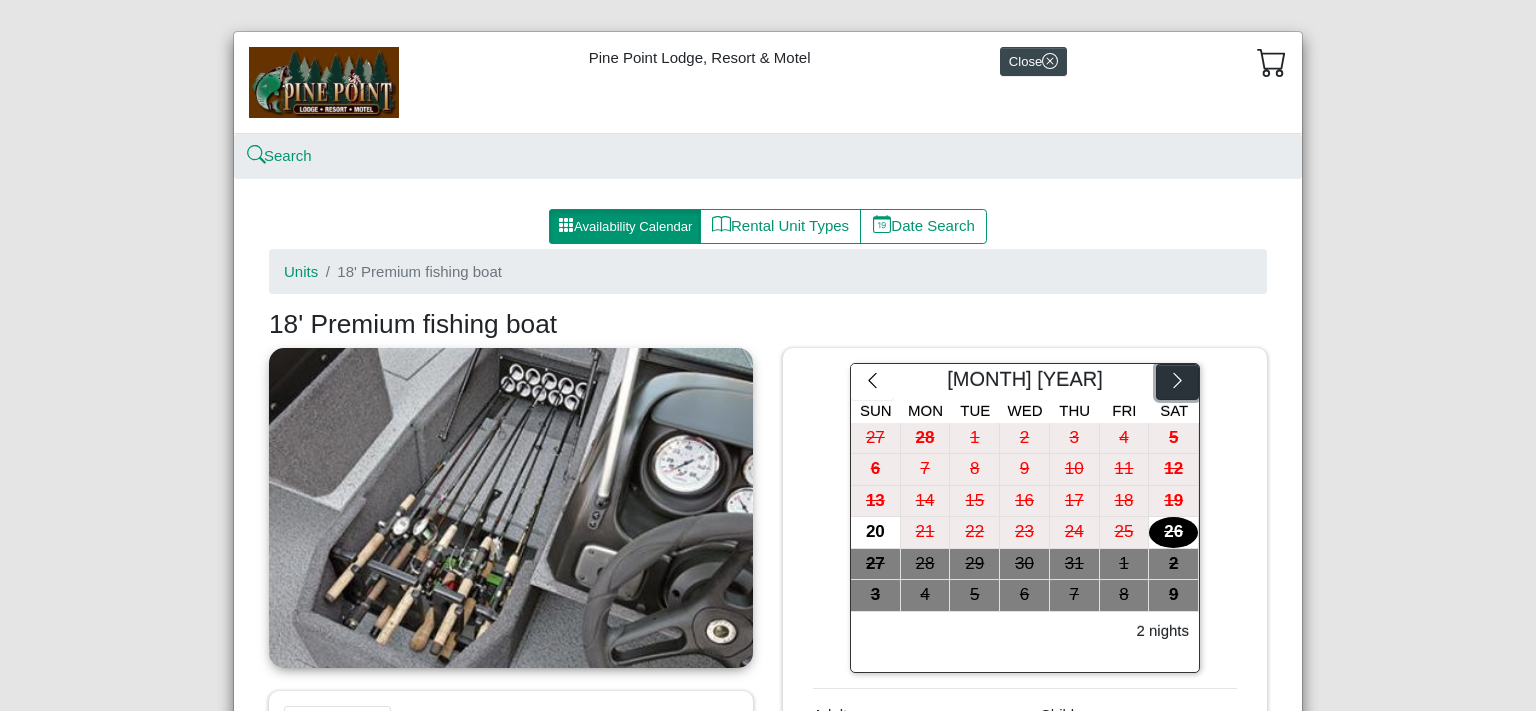 click 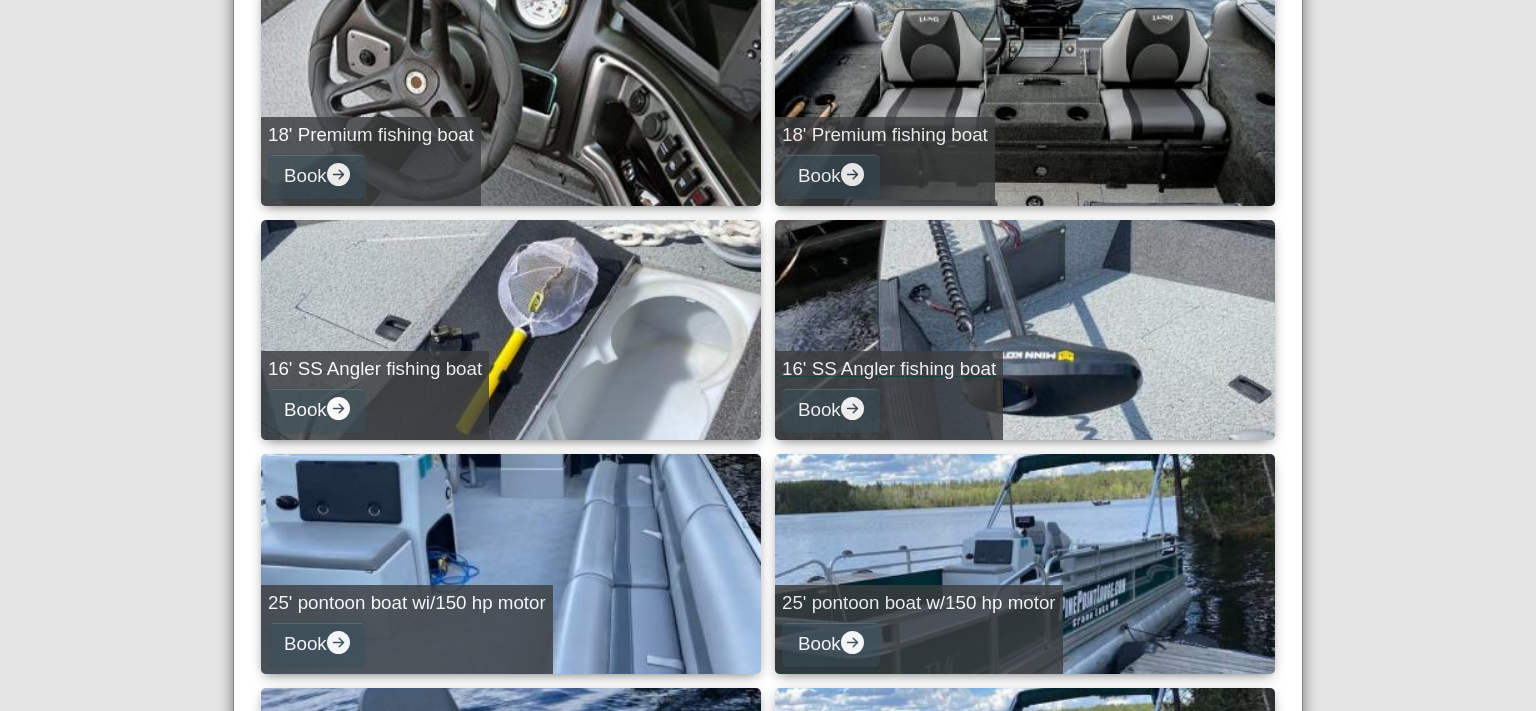 scroll, scrollTop: 840, scrollLeft: 0, axis: vertical 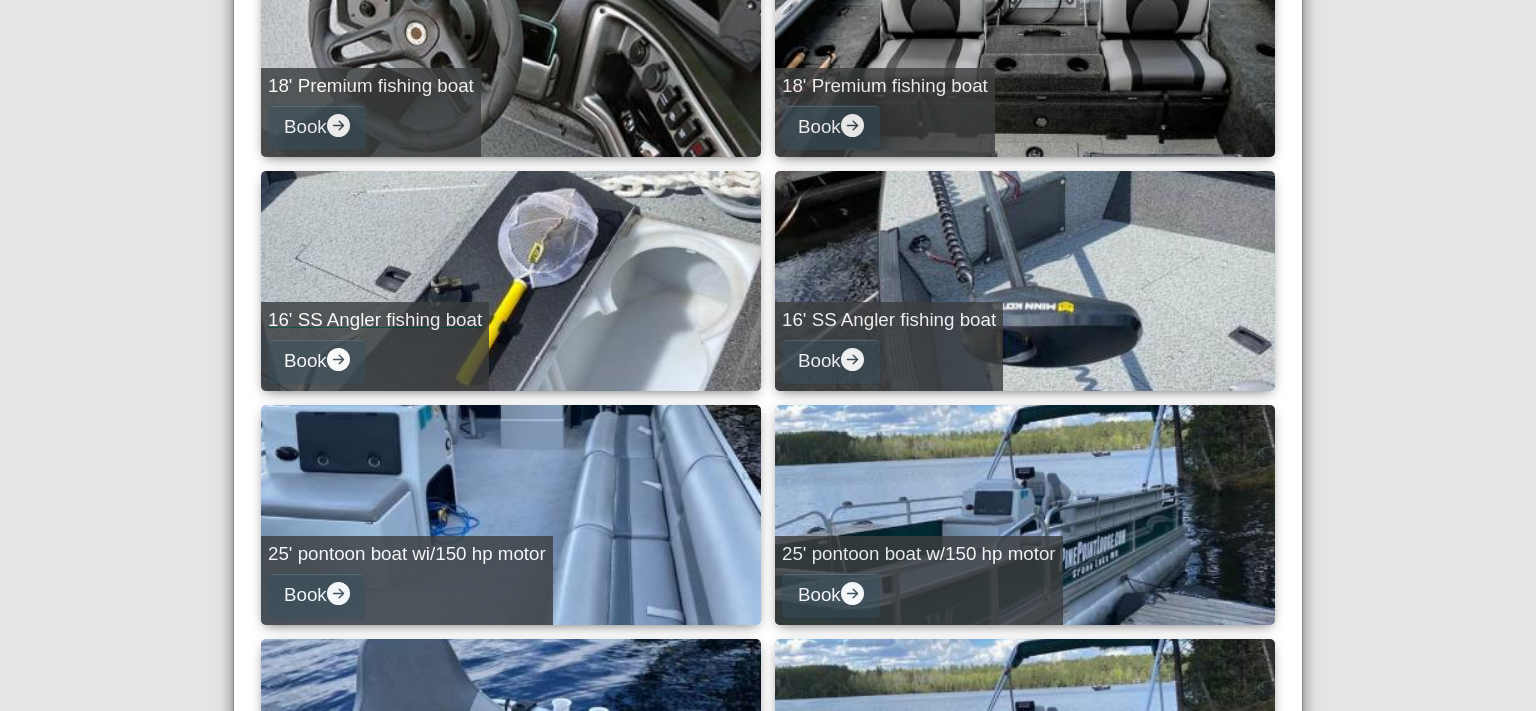 click on "16' SS Angler fishing boat  Book" at bounding box center (511, 281) 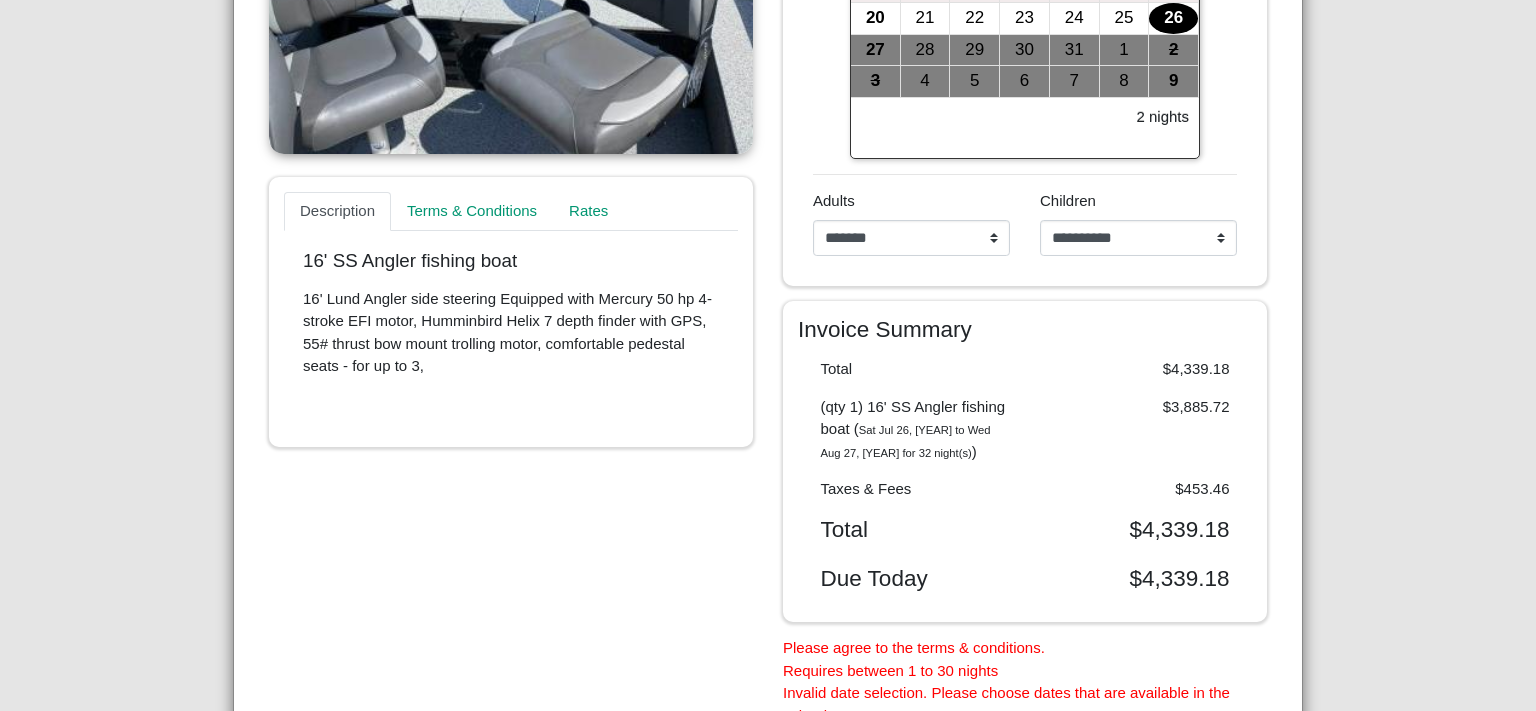 scroll, scrollTop: 240, scrollLeft: 0, axis: vertical 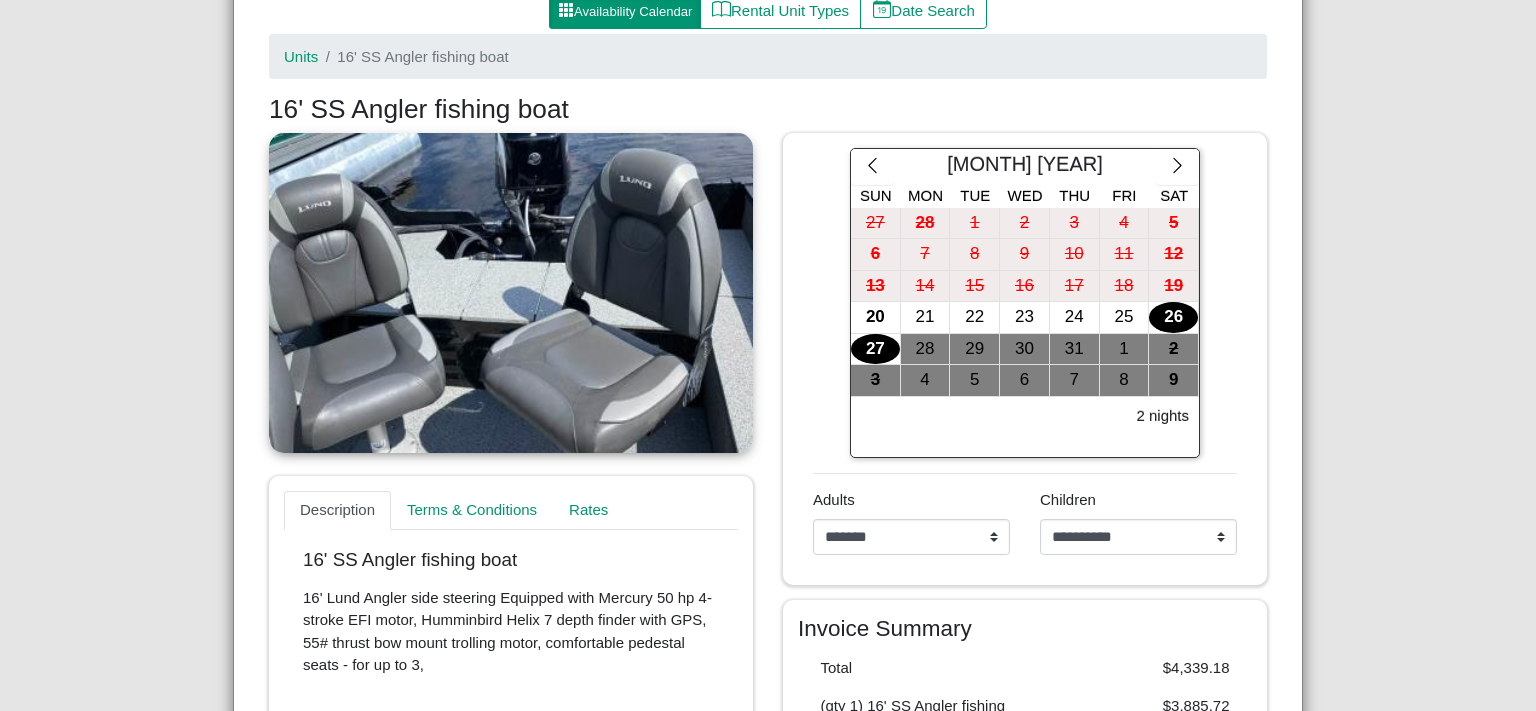 click on "27" at bounding box center (875, 349) 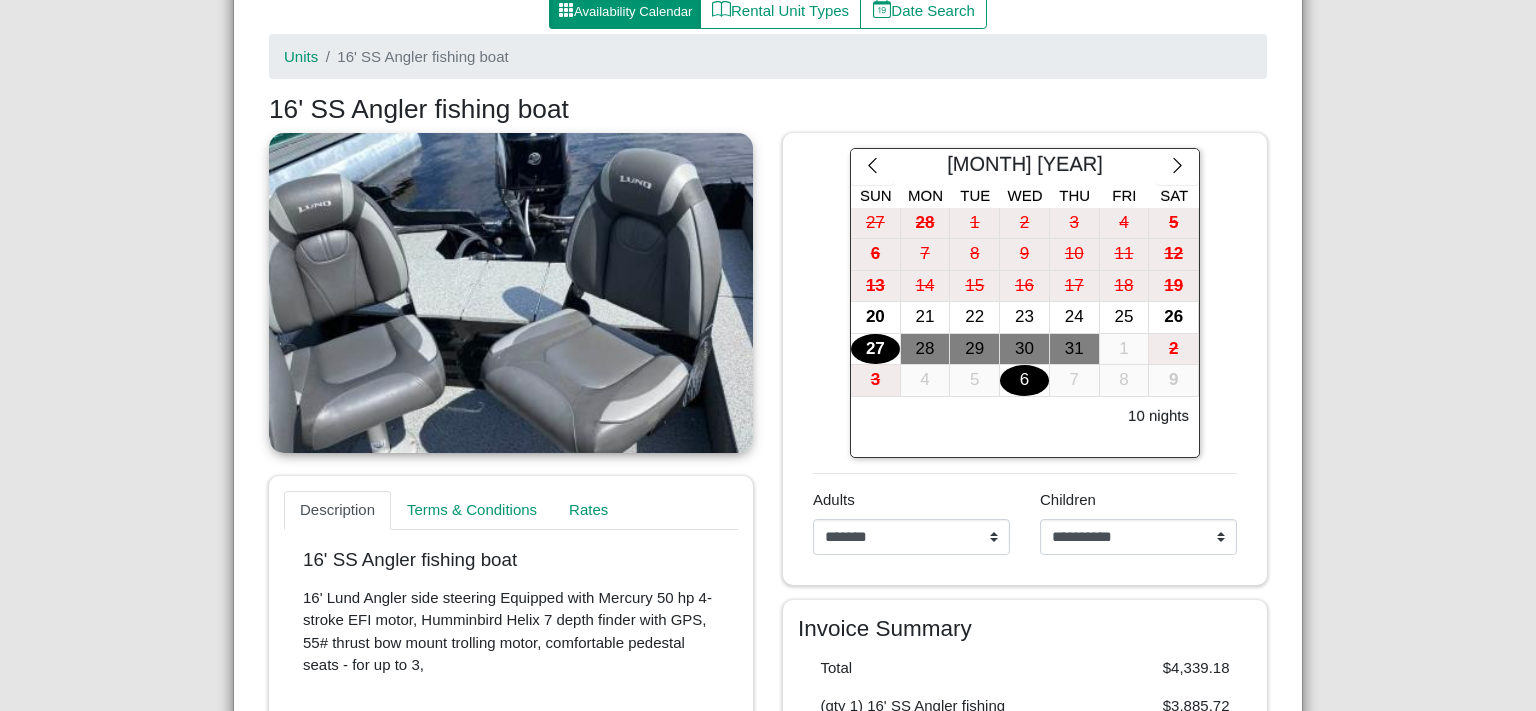 click on "6" at bounding box center (1024, 380) 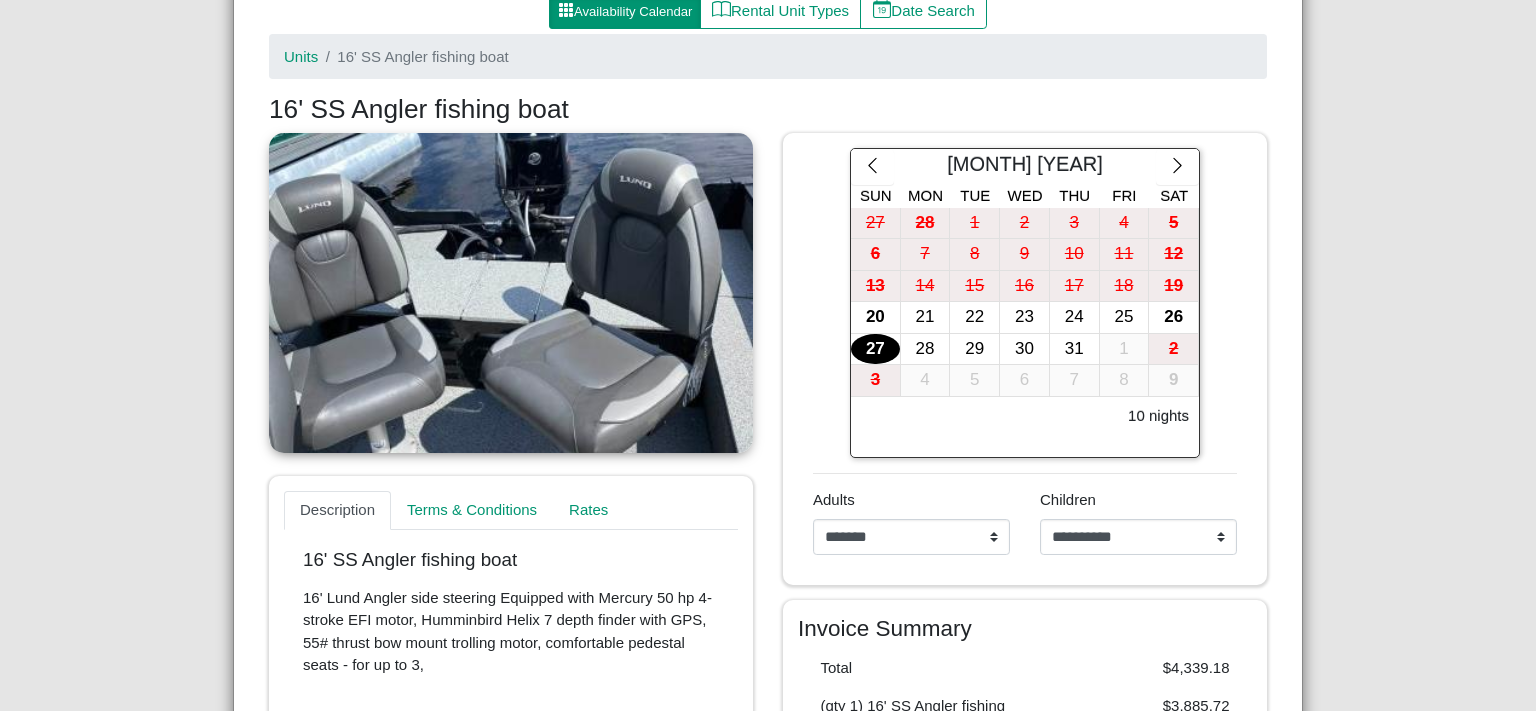 click on "27" at bounding box center (875, 349) 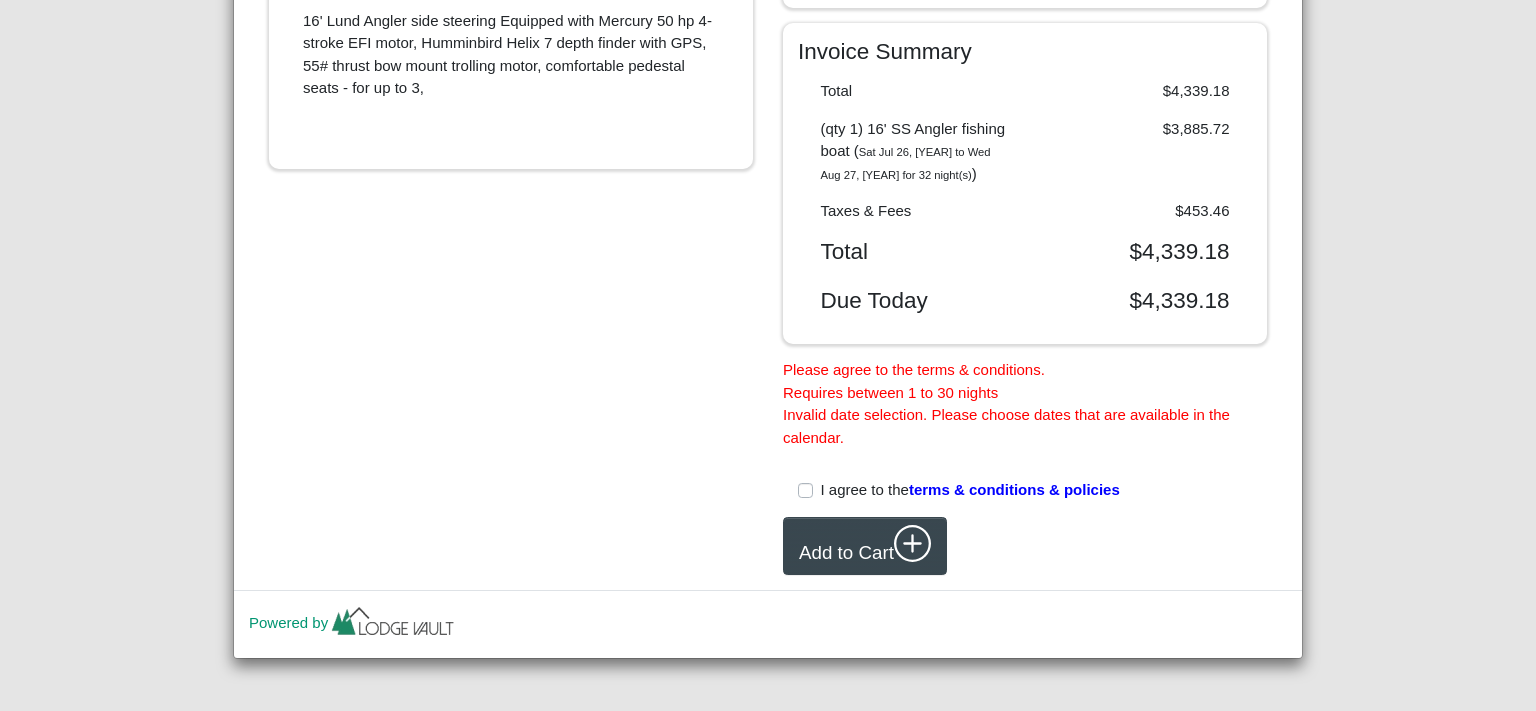 scroll, scrollTop: 0, scrollLeft: 0, axis: both 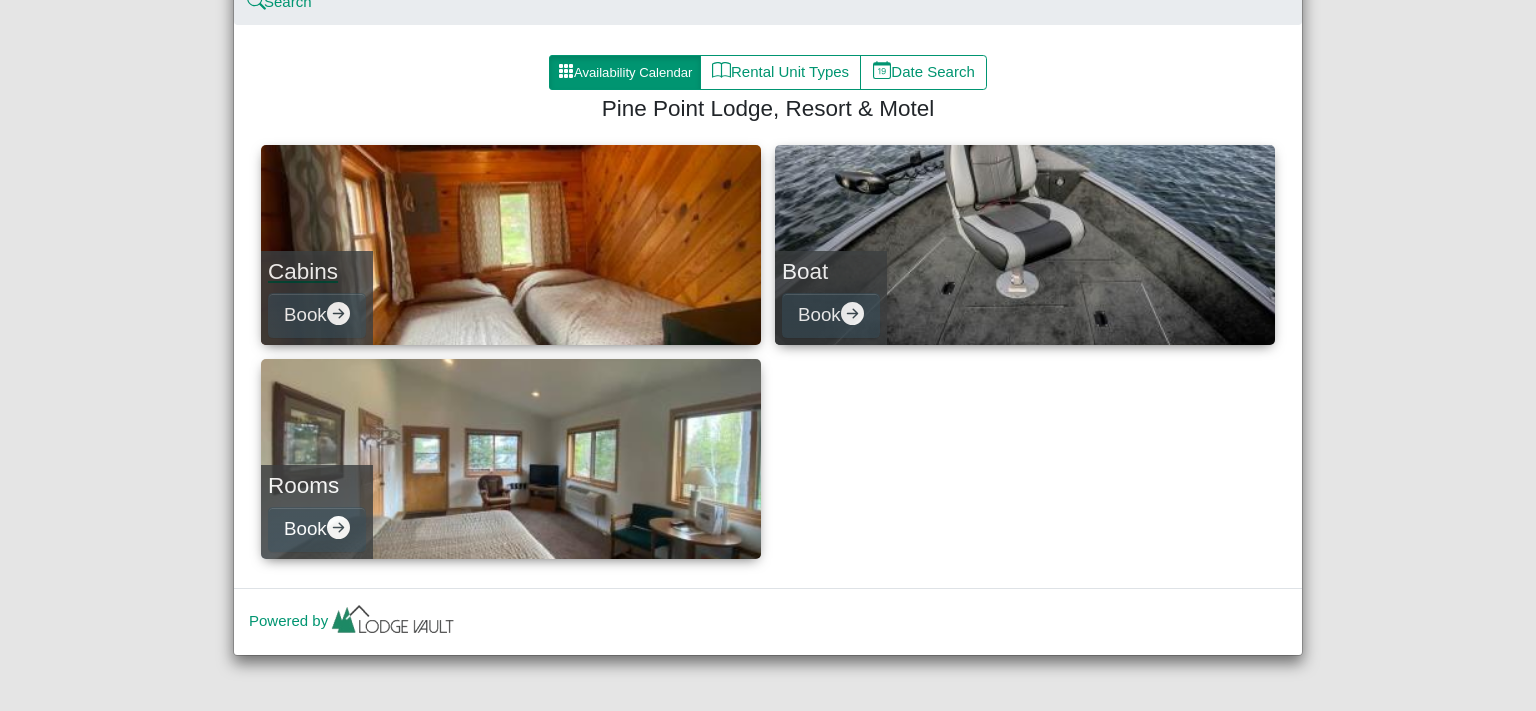 click on "Cabins  Book" at bounding box center (511, 245) 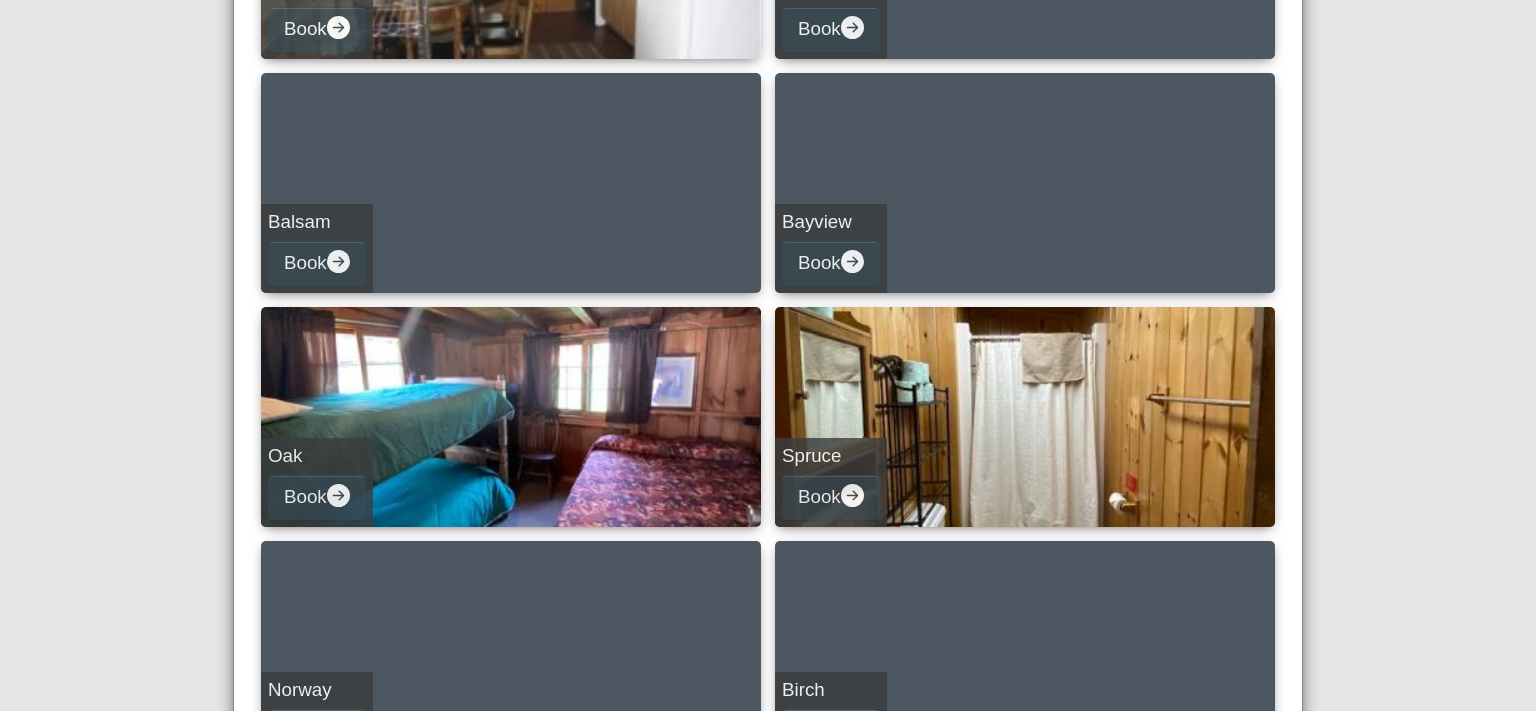 scroll, scrollTop: 0, scrollLeft: 0, axis: both 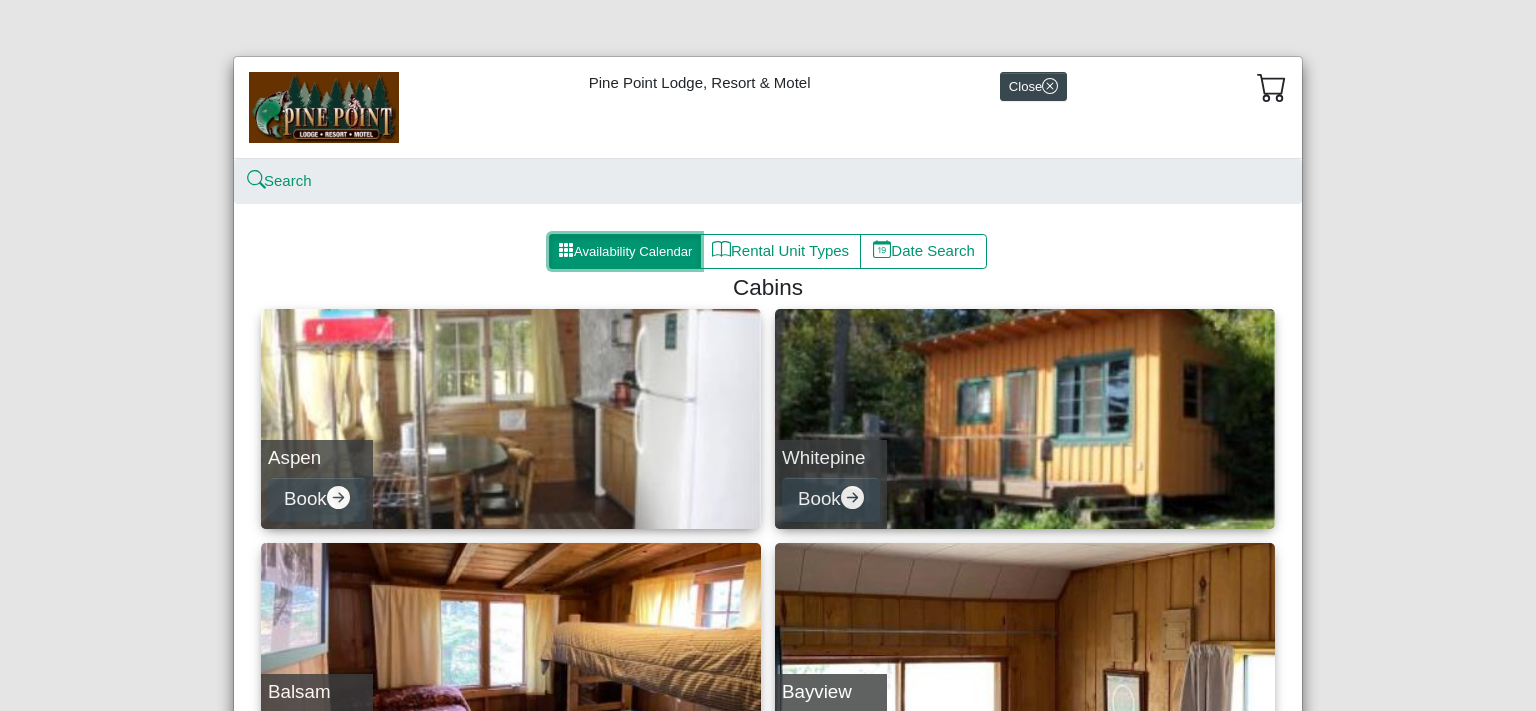 click on "Availability Calendar" at bounding box center (625, 252) 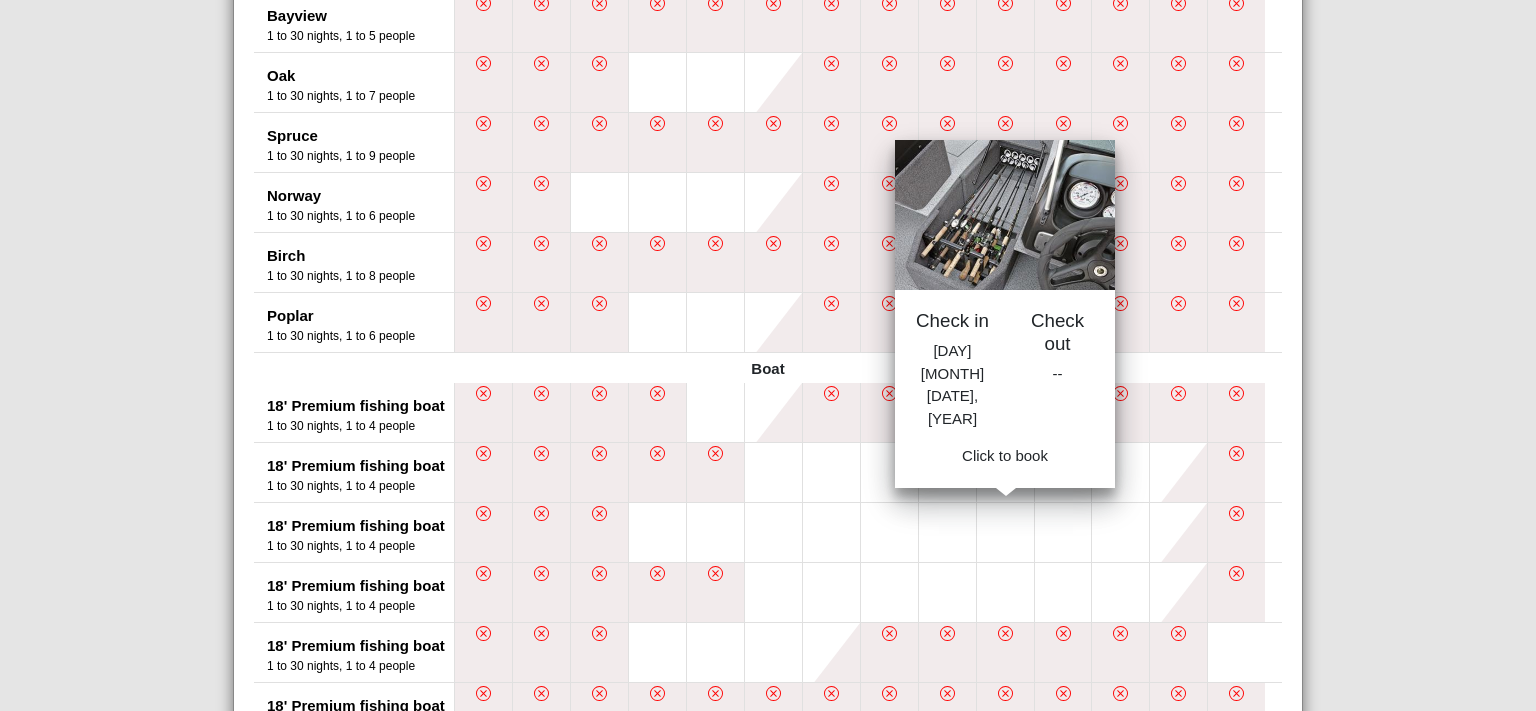 scroll, scrollTop: 0, scrollLeft: 0, axis: both 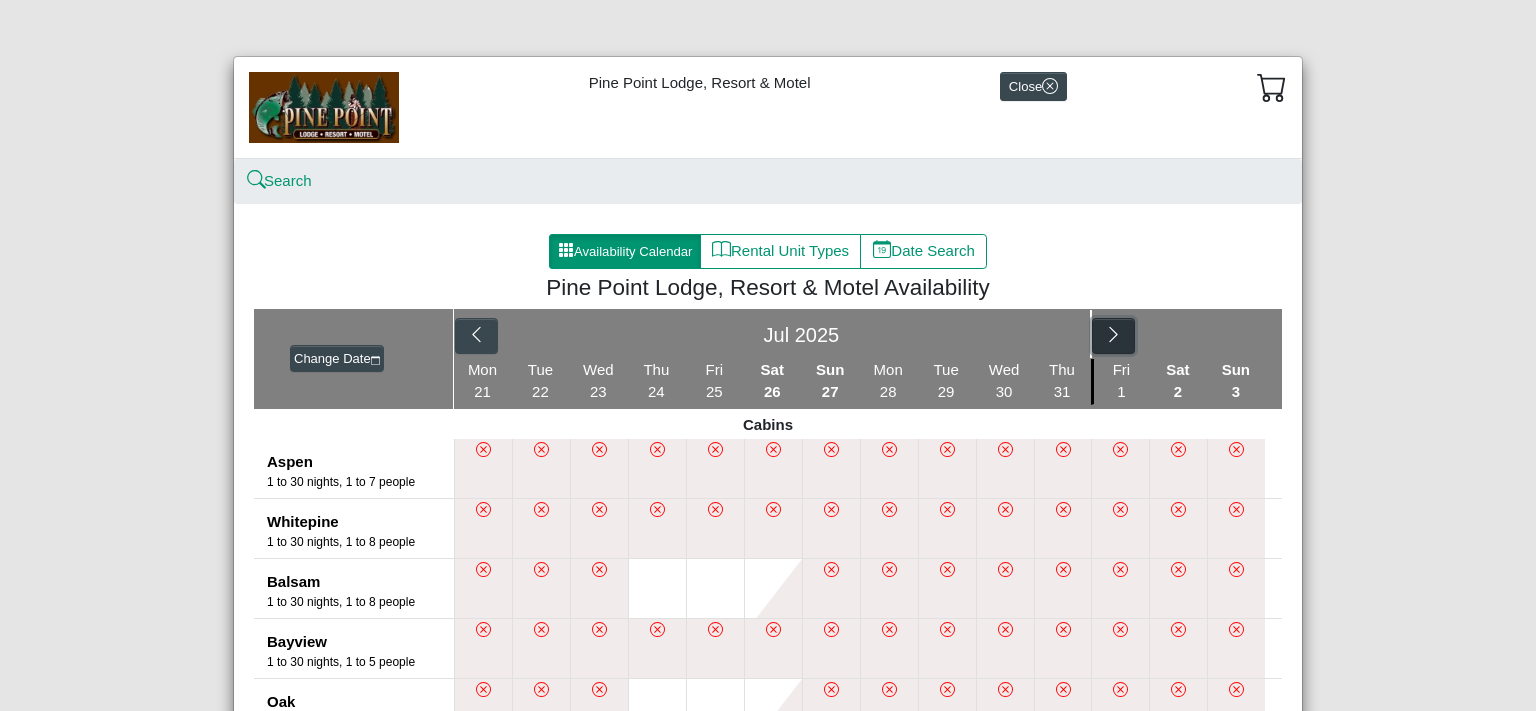 click 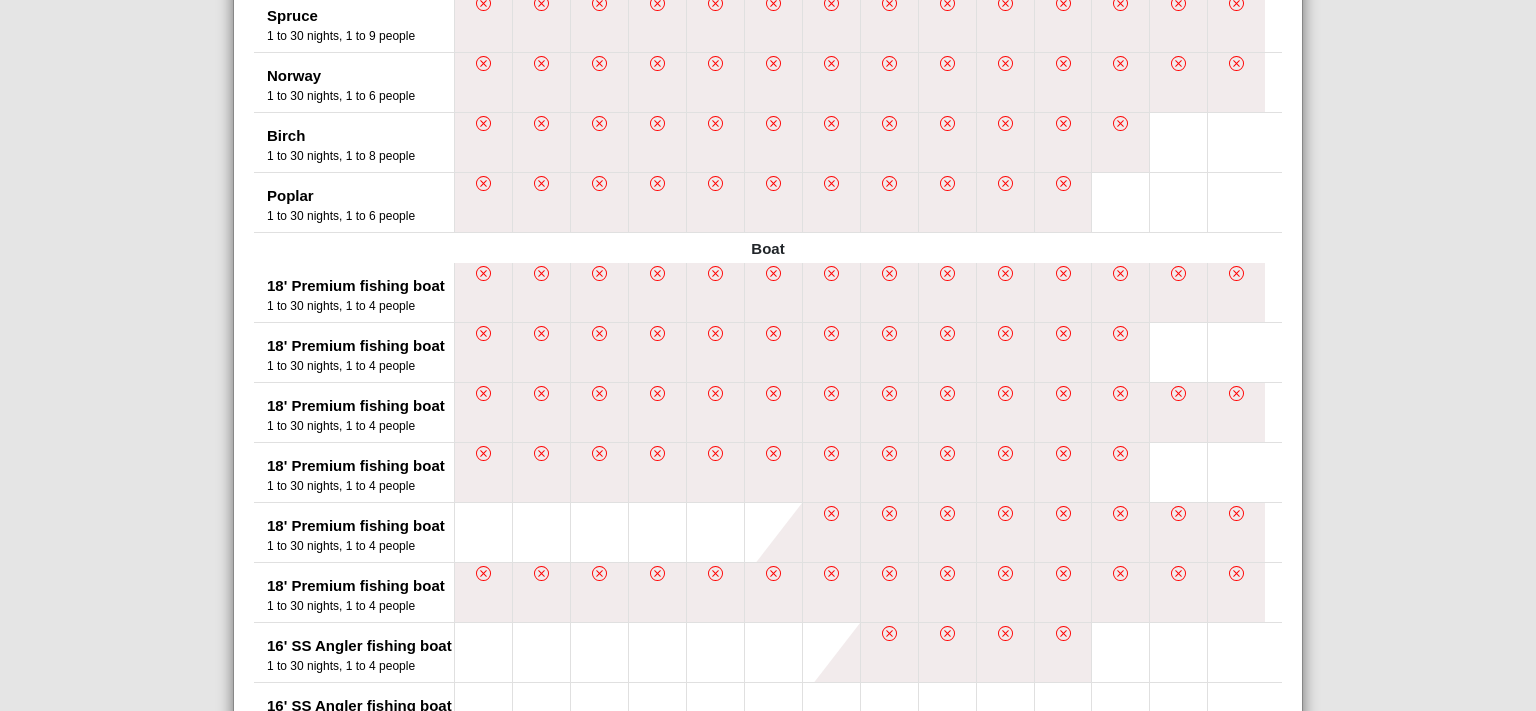 scroll, scrollTop: 0, scrollLeft: 0, axis: both 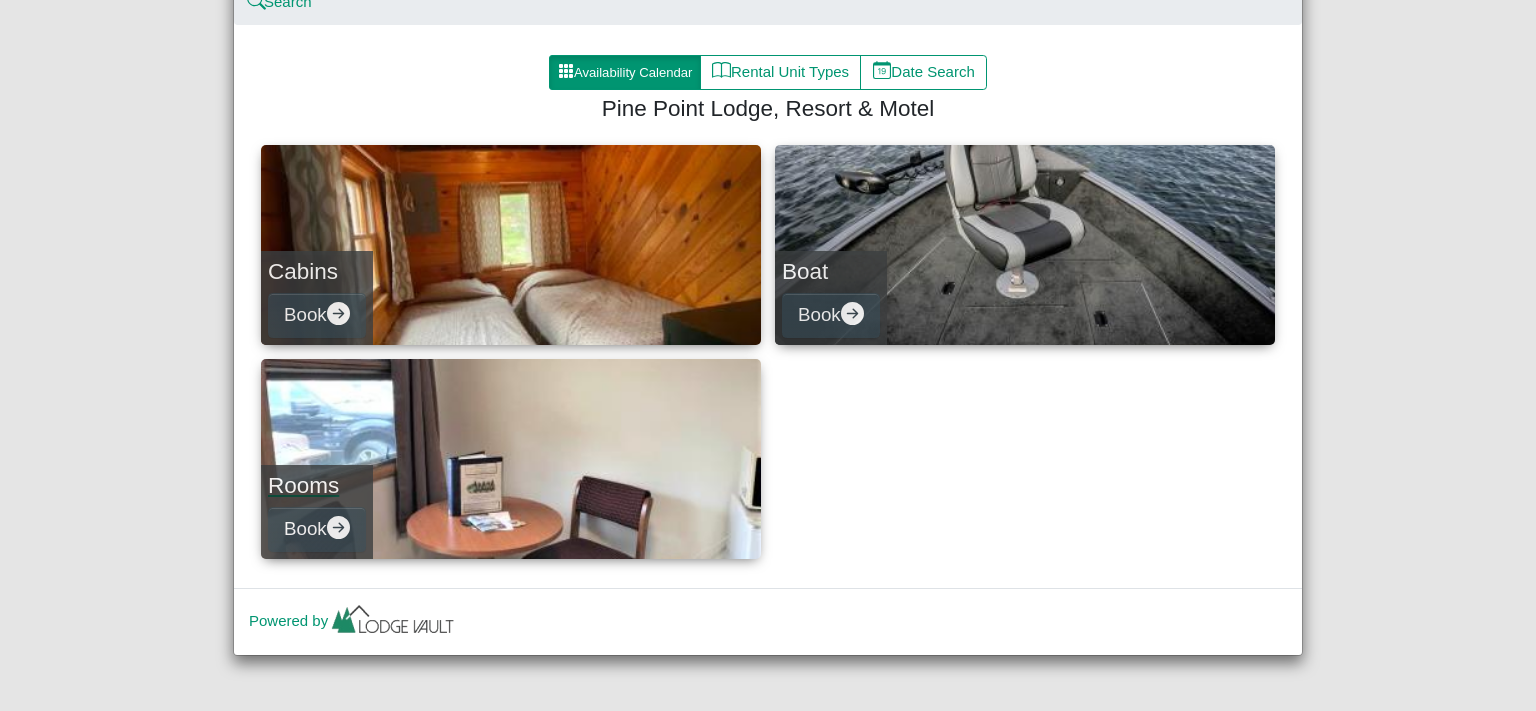 click on "Rooms  Book" at bounding box center [511, 459] 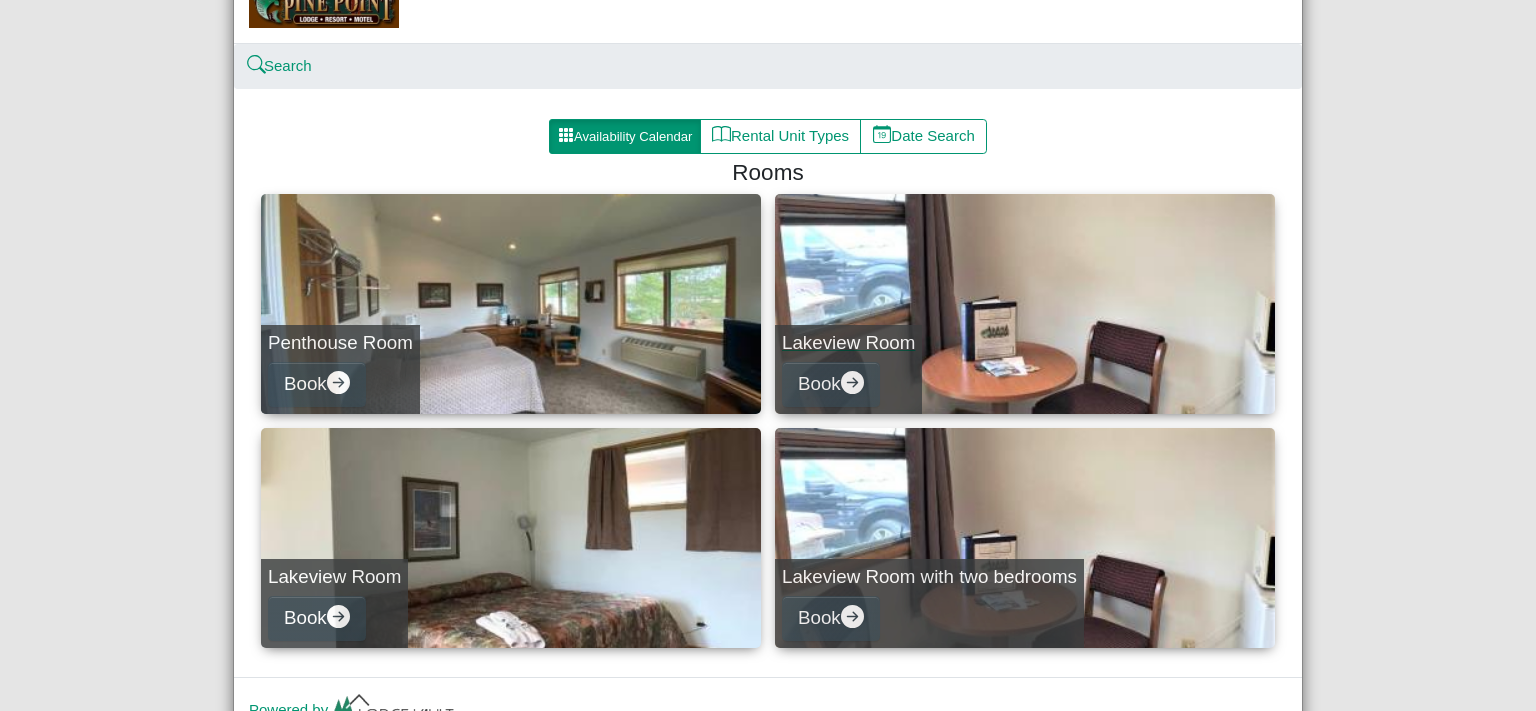 scroll, scrollTop: 204, scrollLeft: 0, axis: vertical 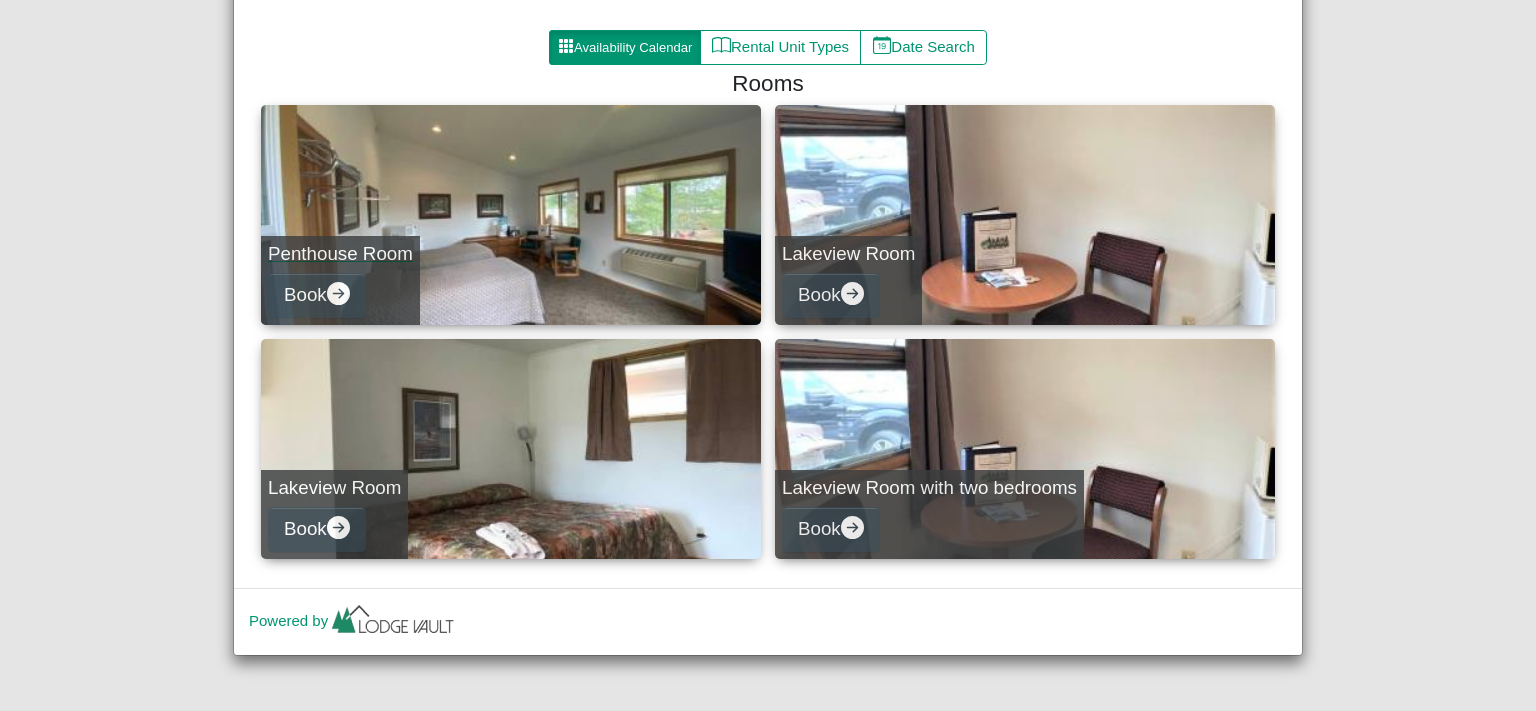 click on "Penthouse Room   Book" at bounding box center (511, 215) 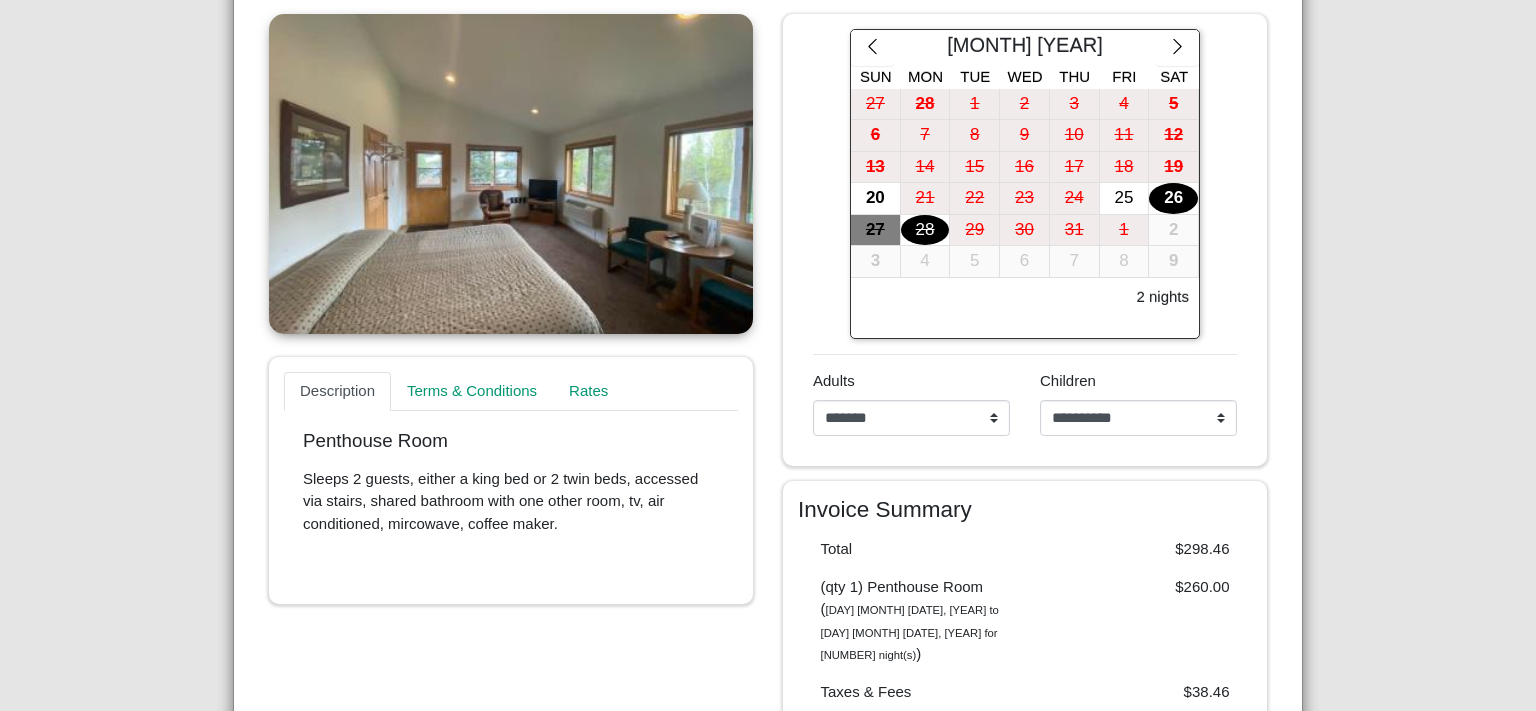 scroll, scrollTop: 194, scrollLeft: 0, axis: vertical 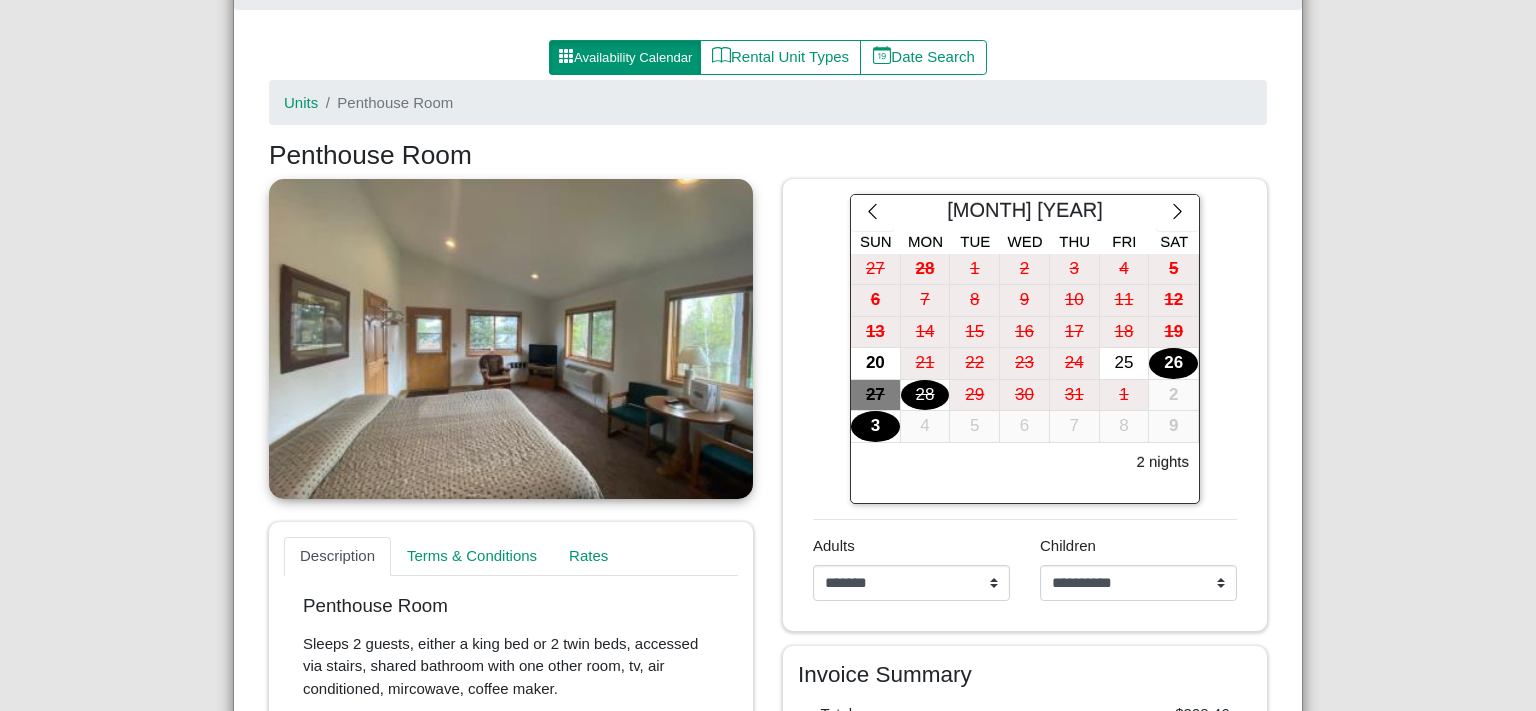 click on "3" at bounding box center (875, 426) 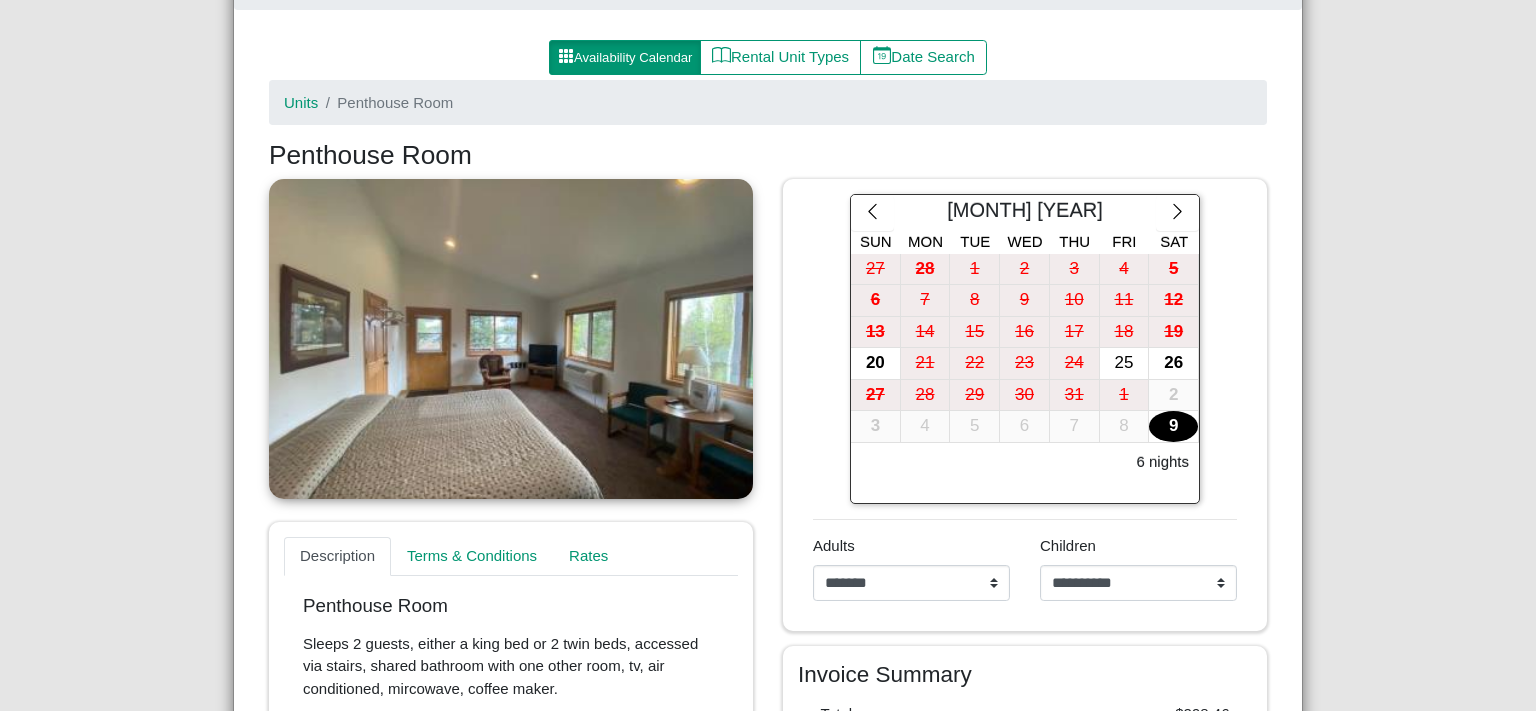 click on "9" at bounding box center [1173, 426] 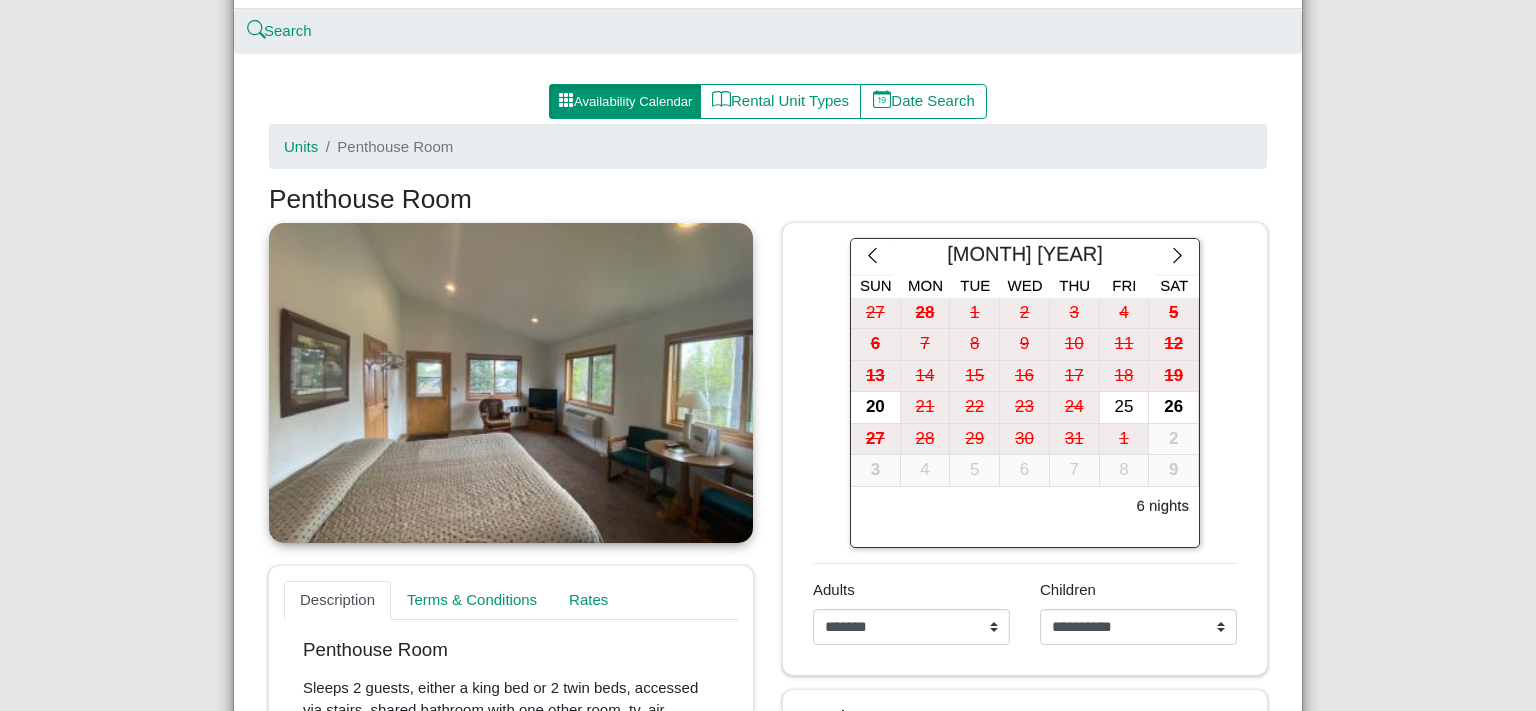 scroll, scrollTop: 360, scrollLeft: 0, axis: vertical 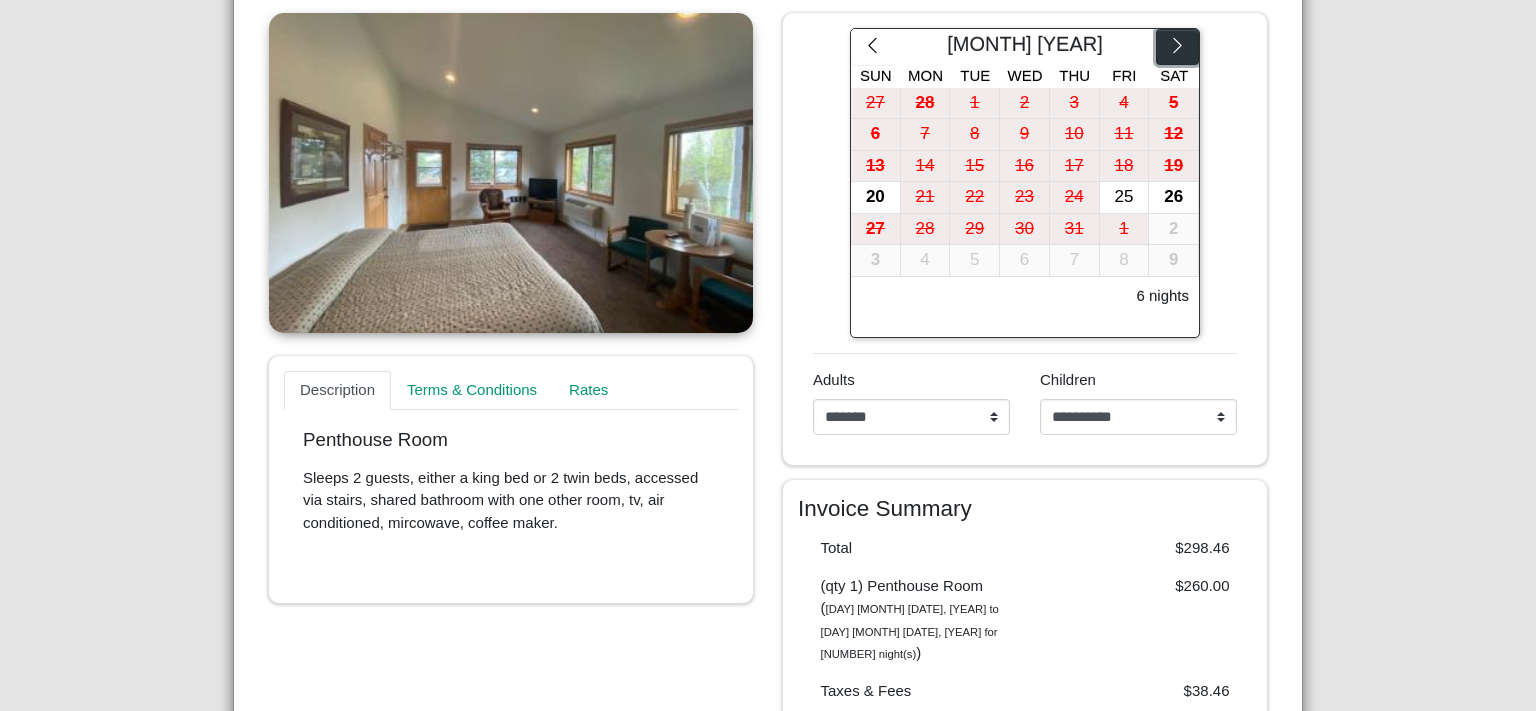 click 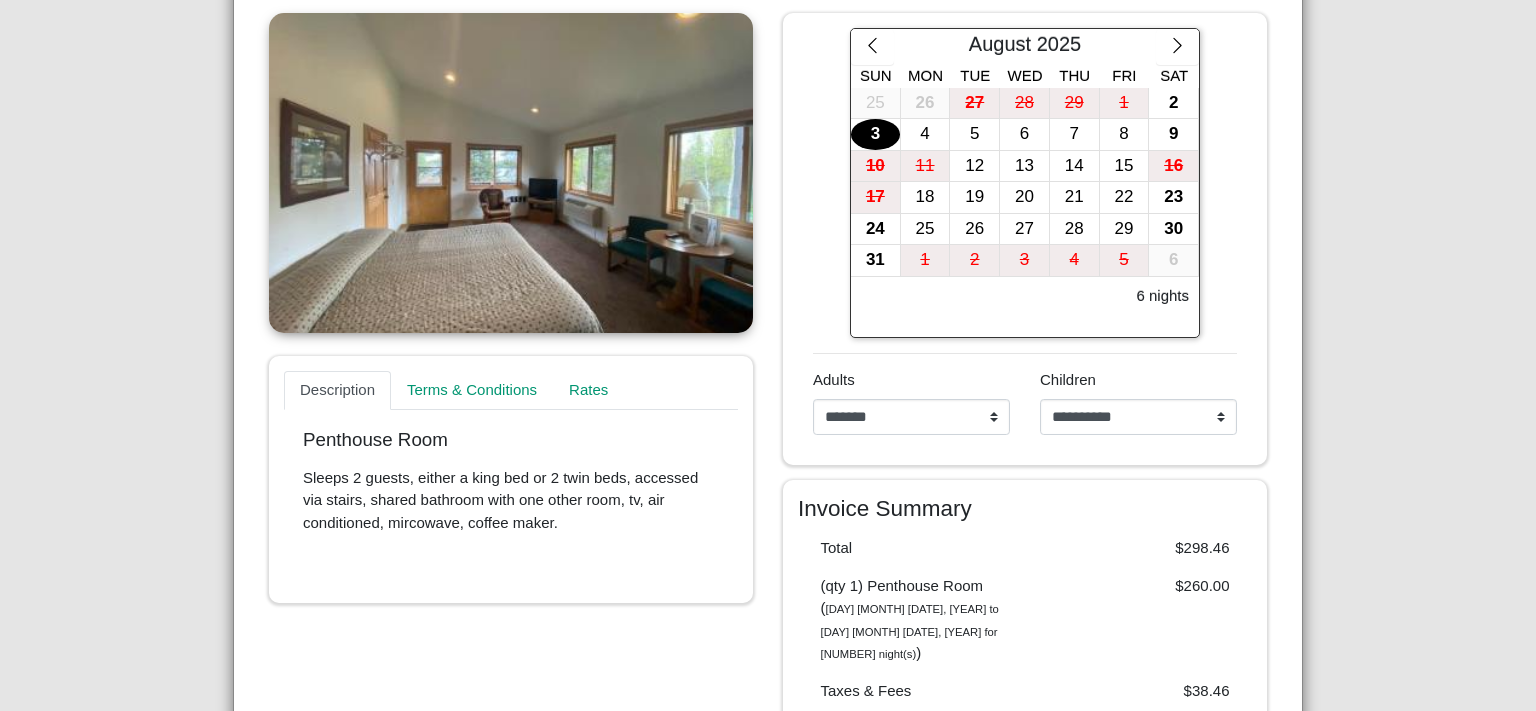 click on "3" at bounding box center (875, 134) 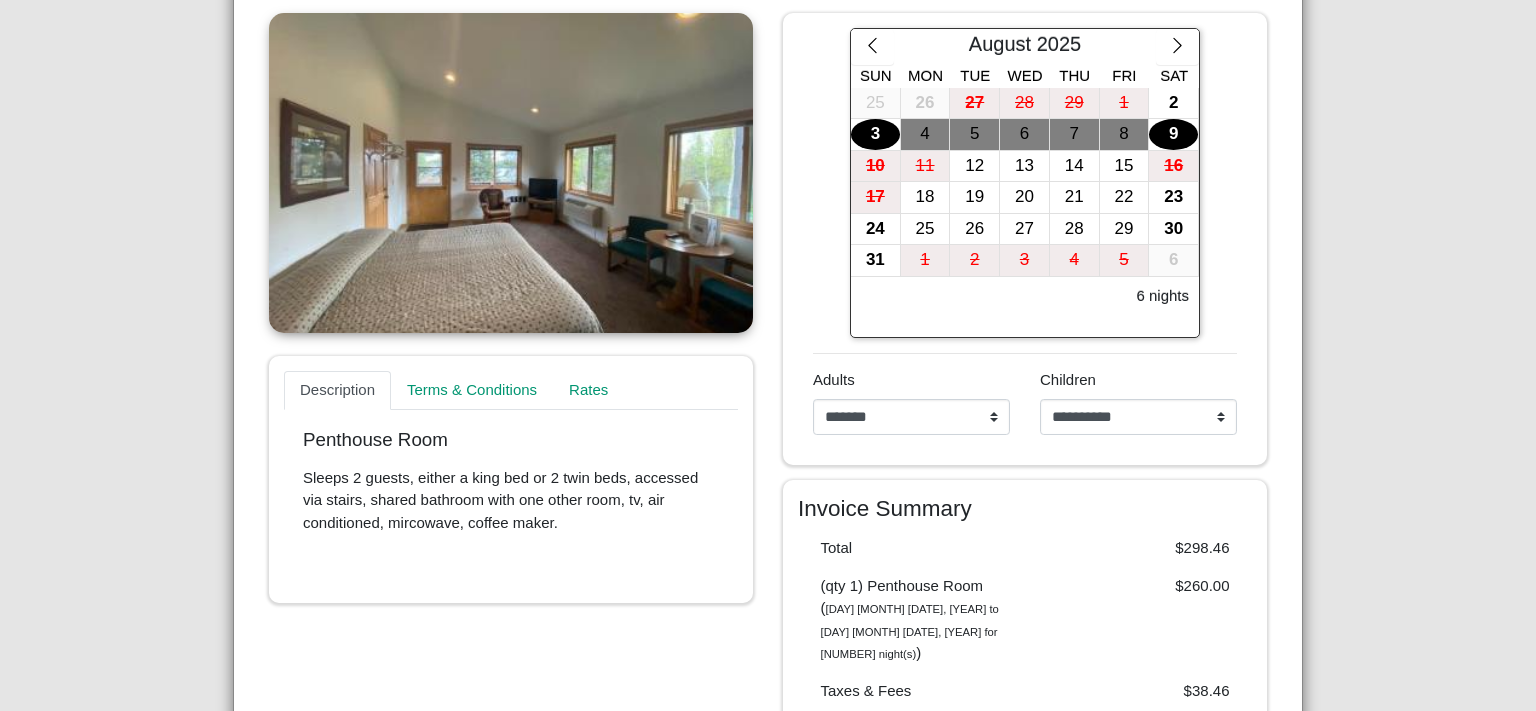 click on "9" at bounding box center (1173, 134) 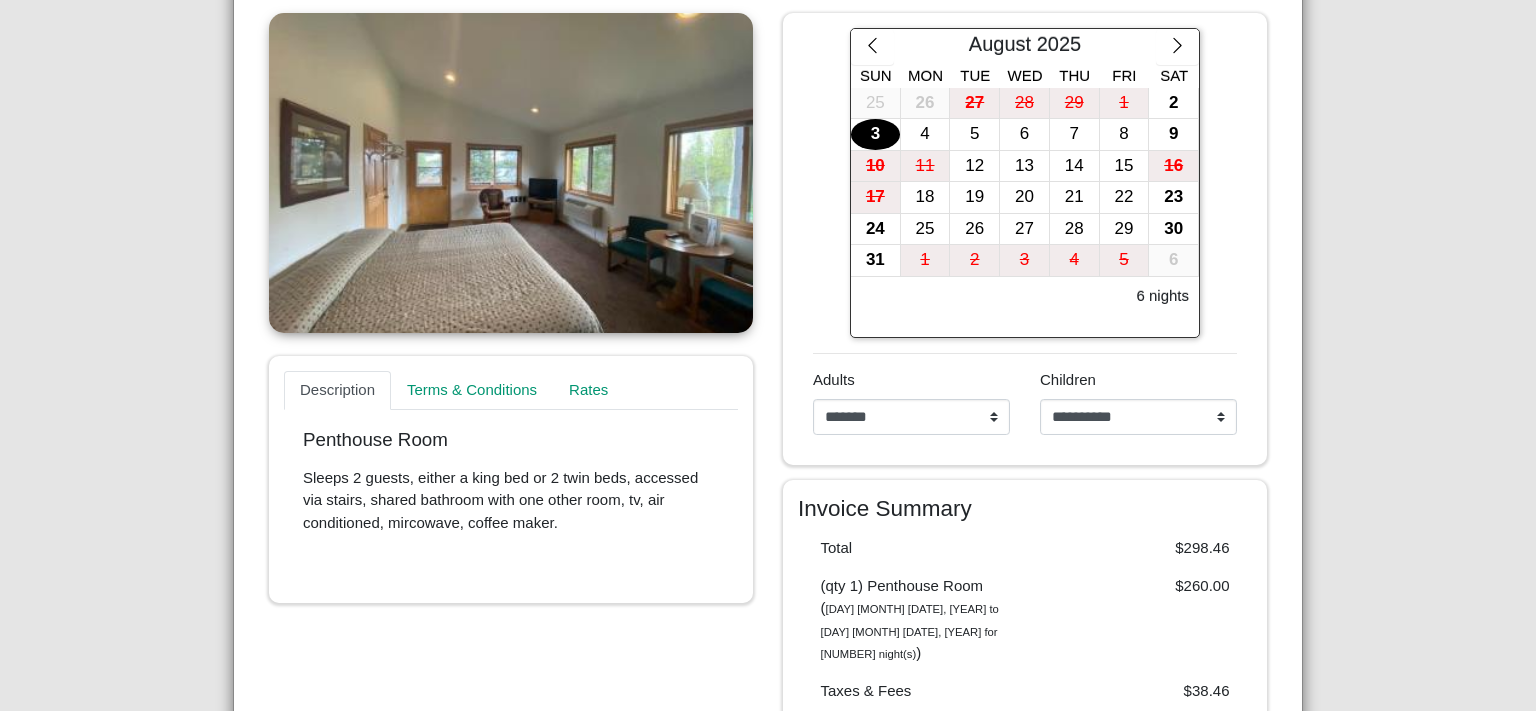 click on "3" at bounding box center [875, 134] 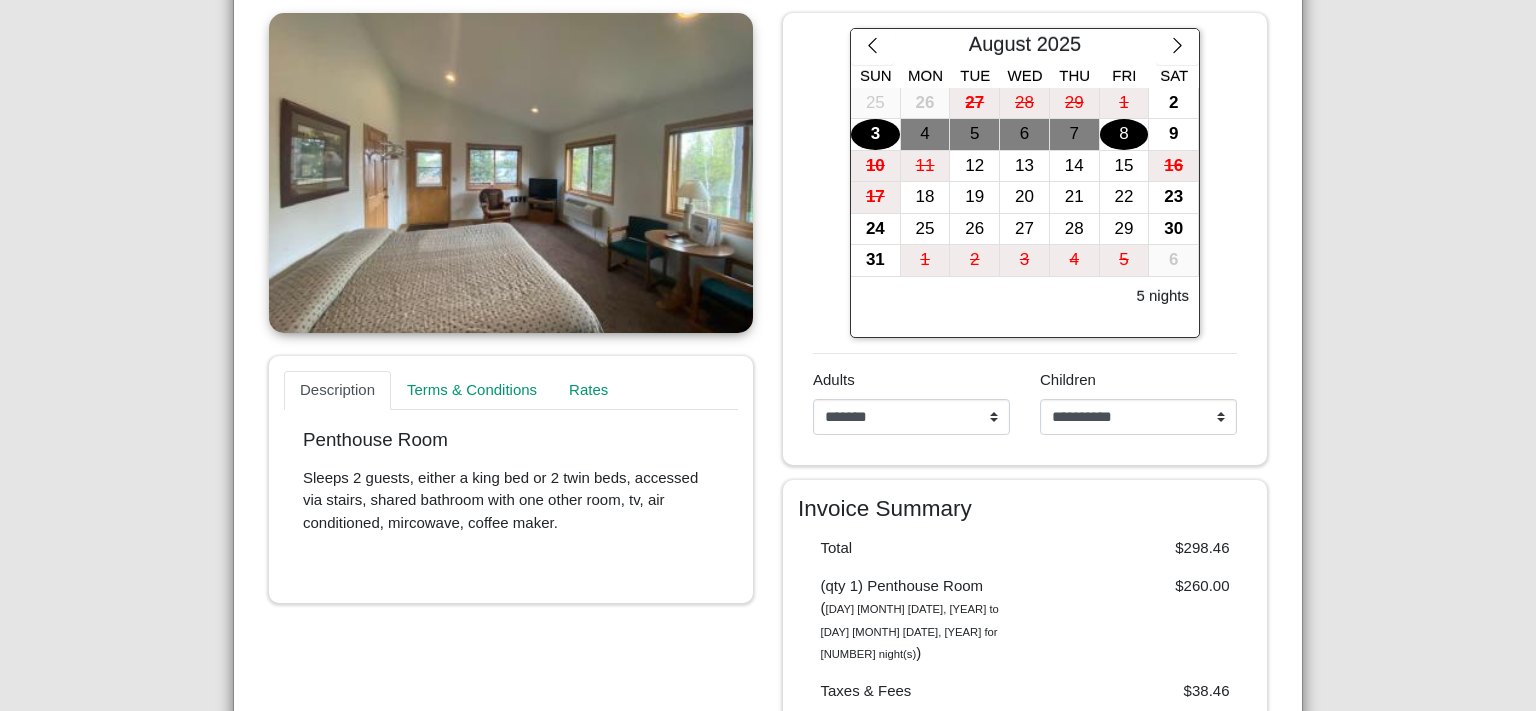 click on "8" at bounding box center [1124, 134] 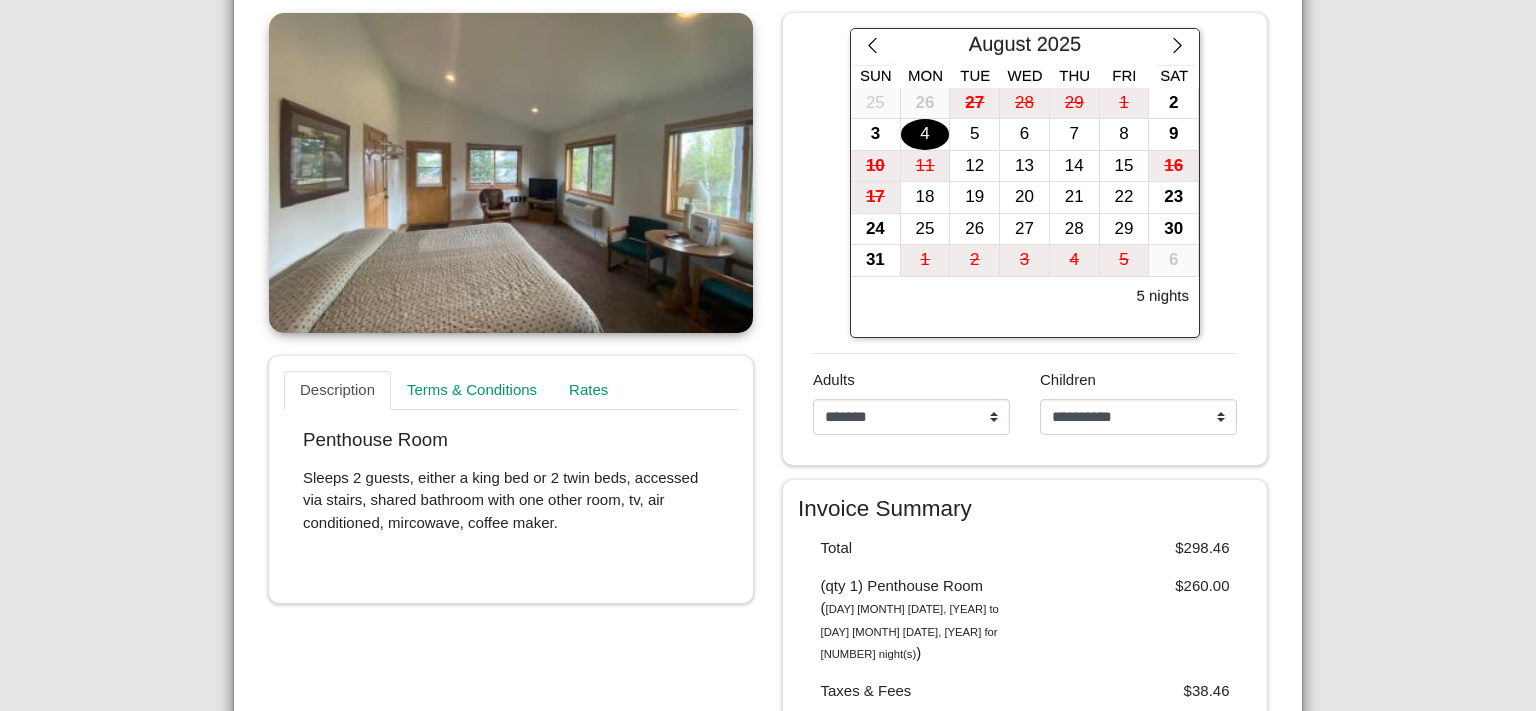 click on "4" at bounding box center [925, 134] 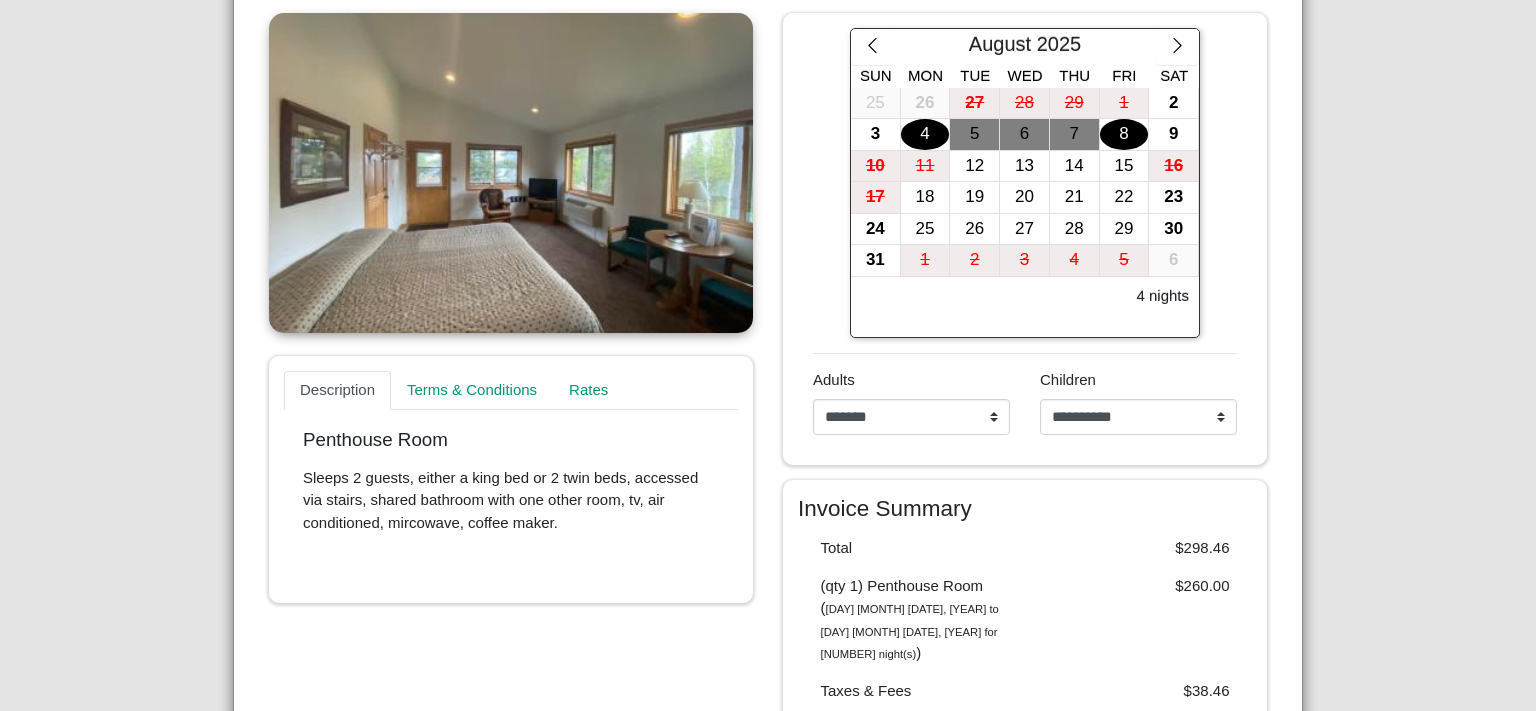 click on "8" at bounding box center (1124, 134) 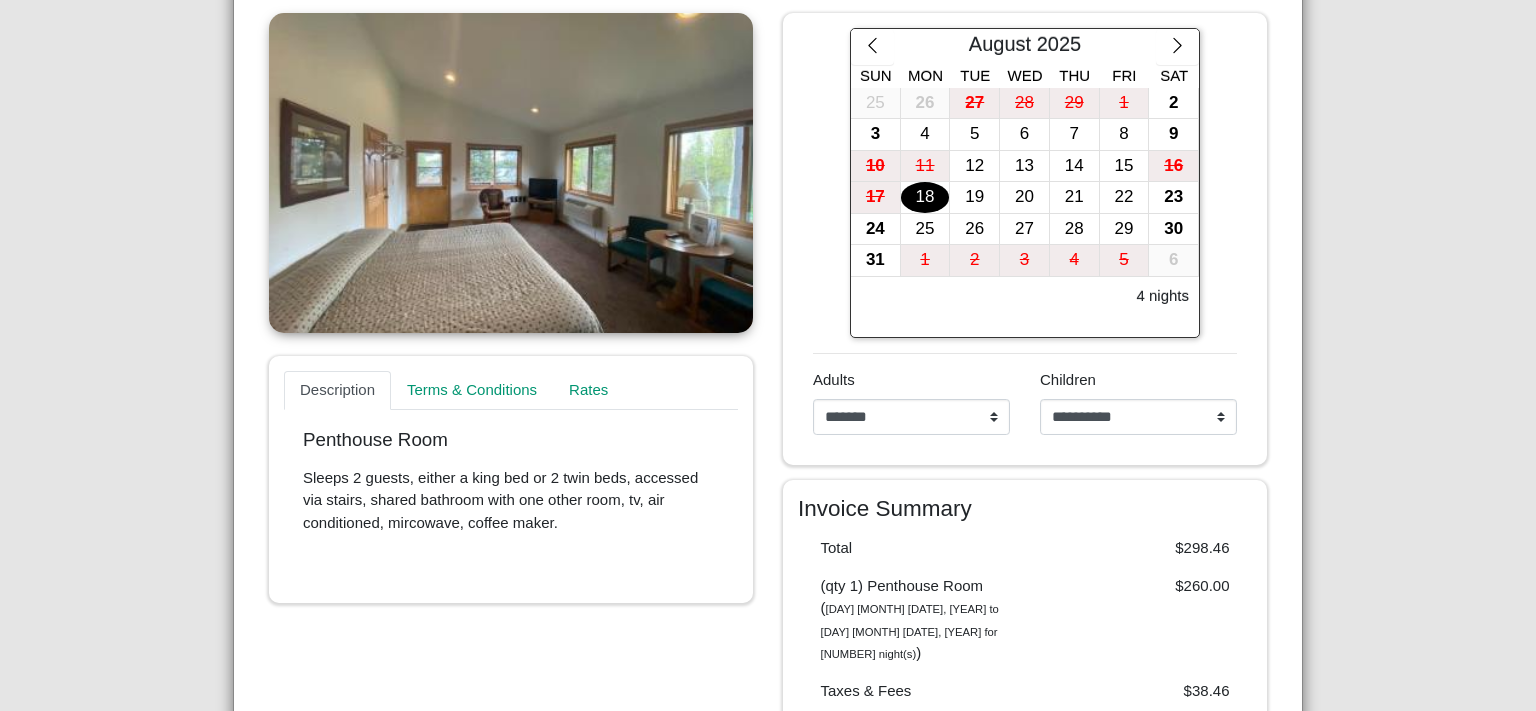 click on "18" at bounding box center (925, 197) 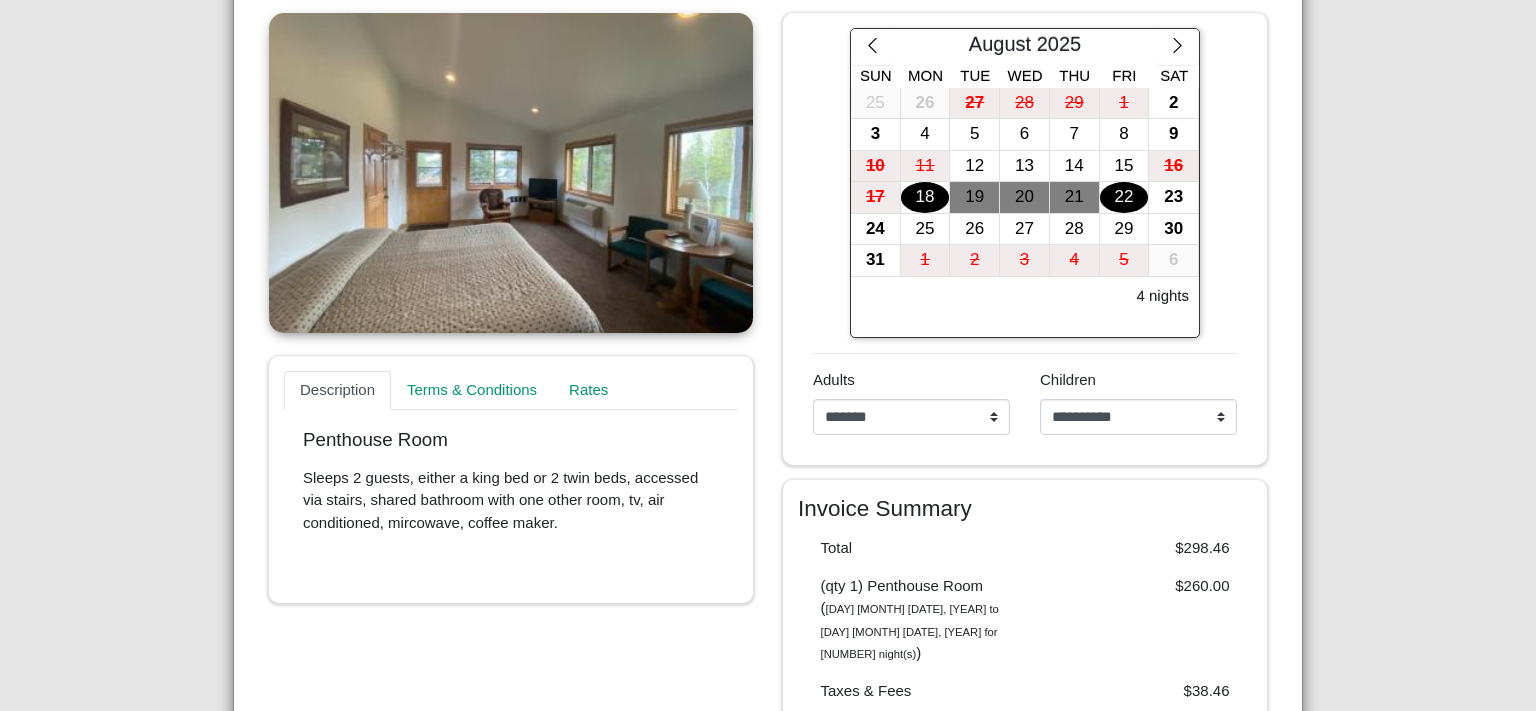 click on "22" at bounding box center (1124, 197) 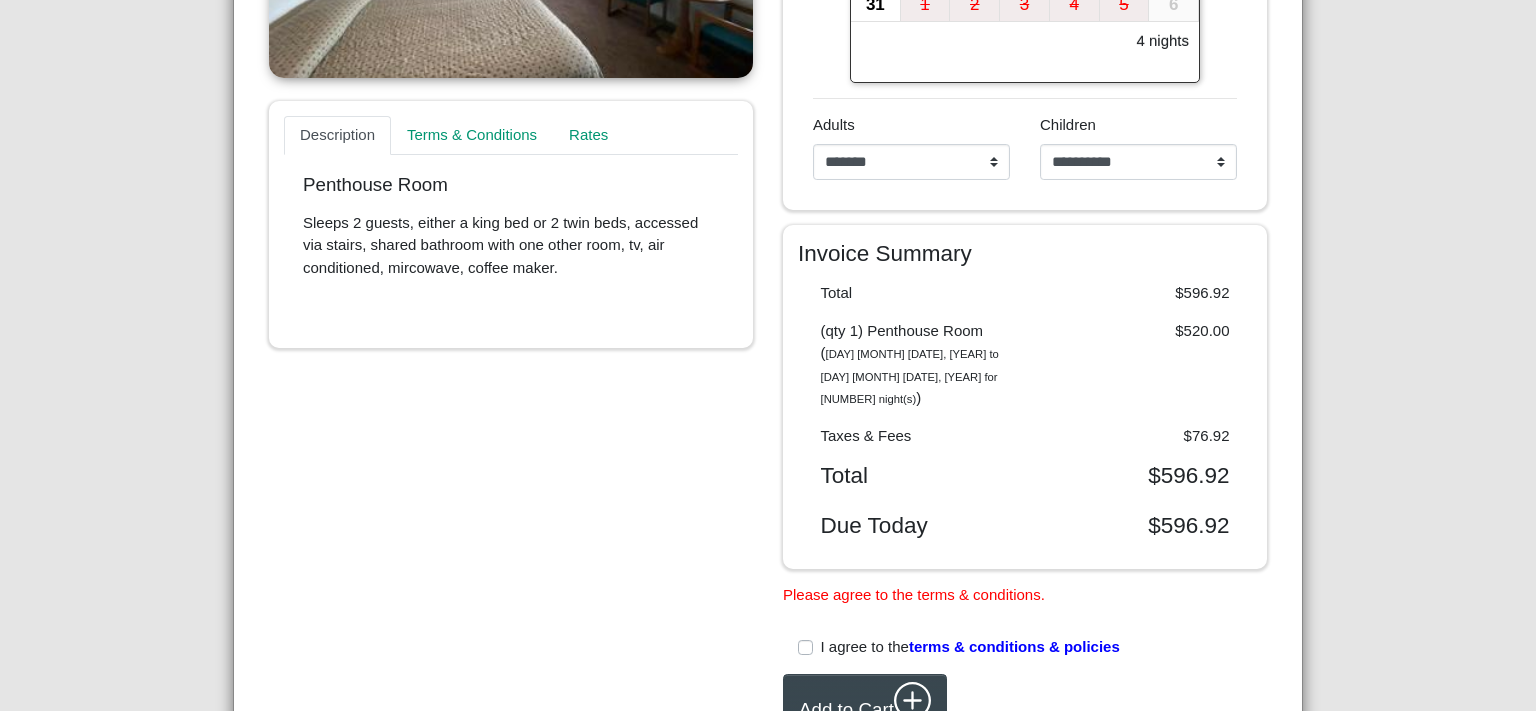 scroll, scrollTop: 480, scrollLeft: 0, axis: vertical 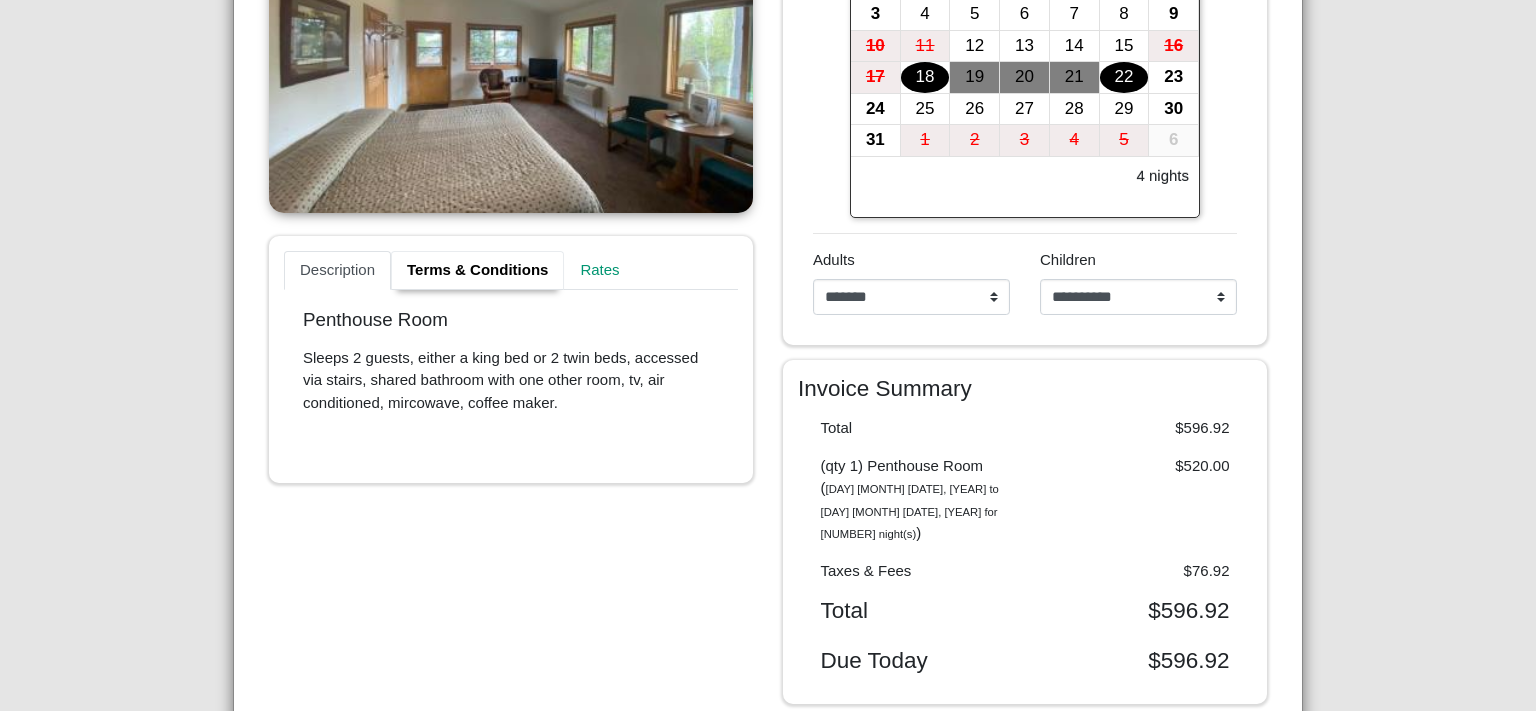 click on "Terms & Conditions" at bounding box center (477, 271) 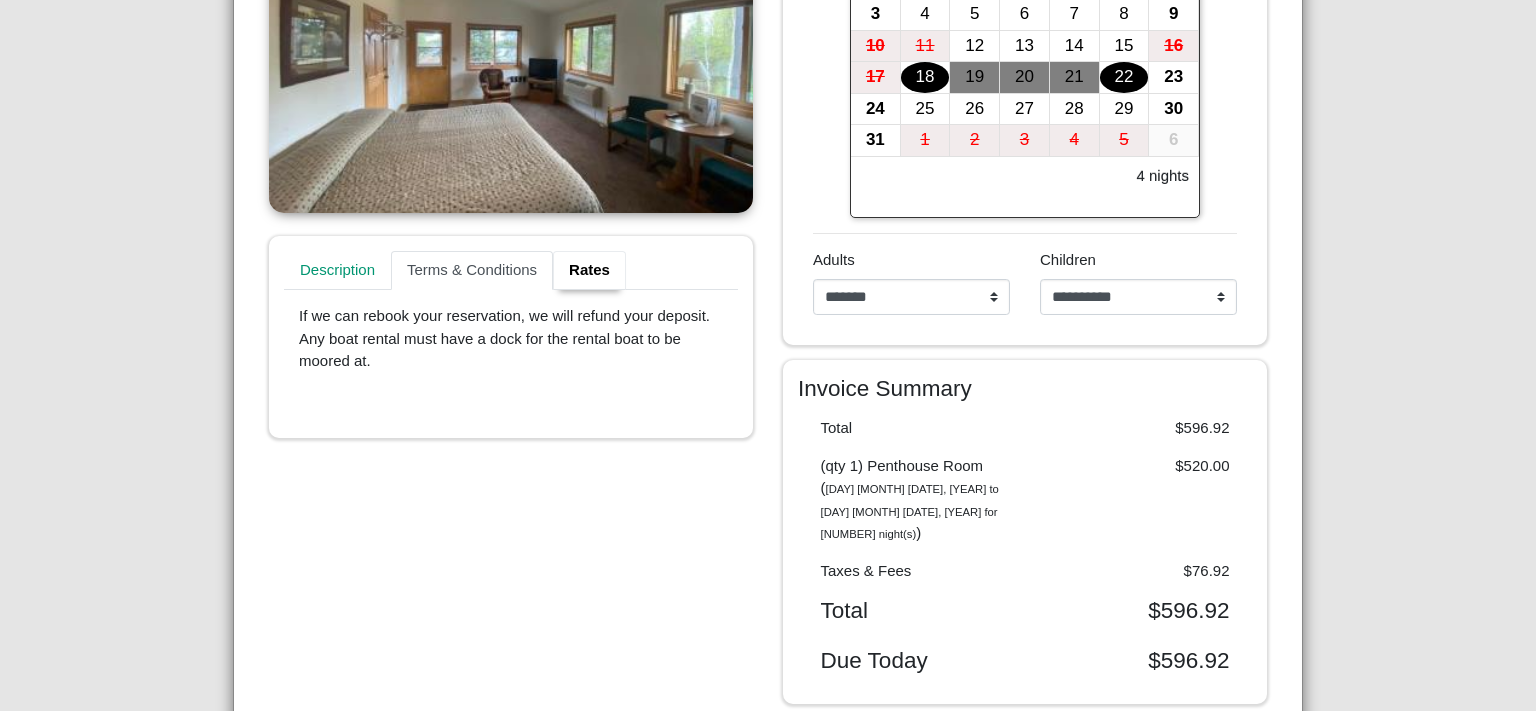 click on "Rates" at bounding box center [589, 271] 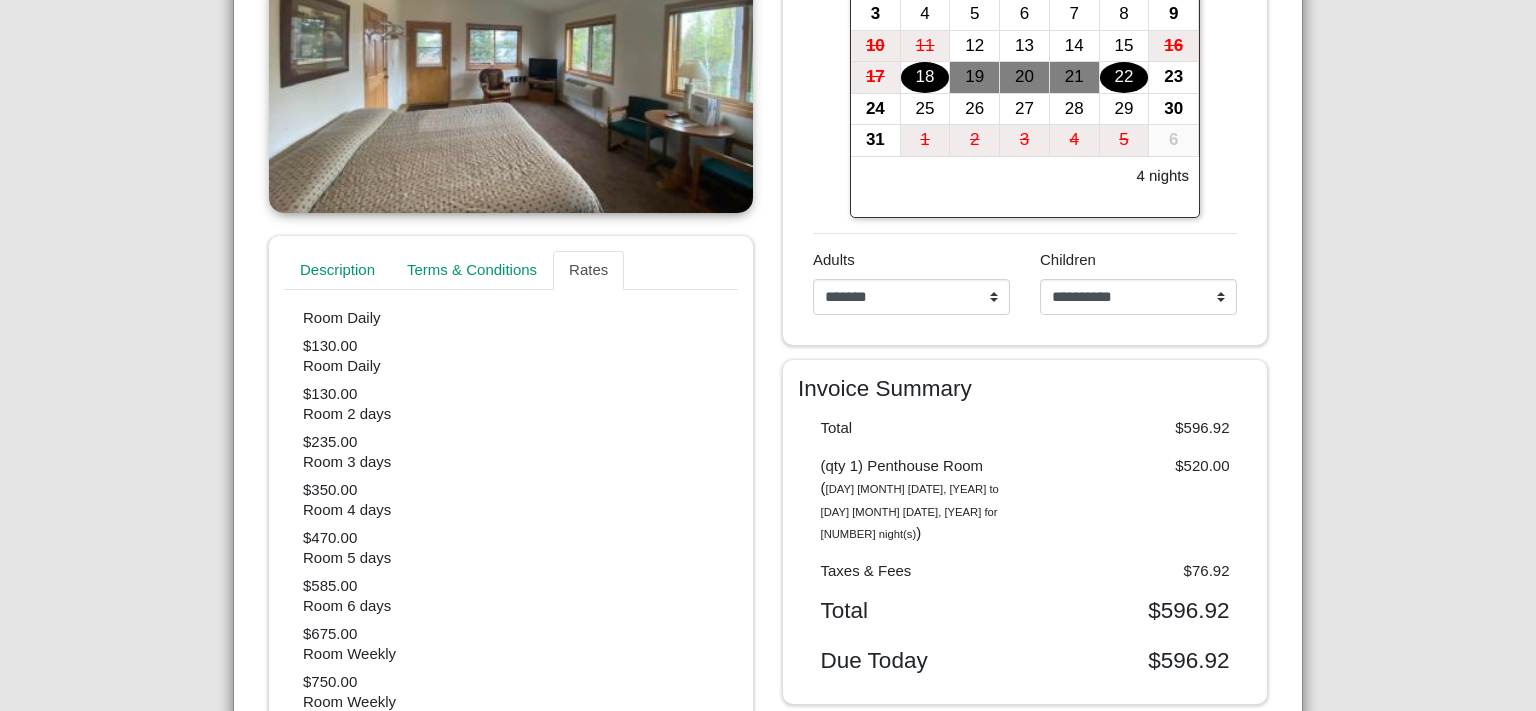 scroll, scrollTop: 0, scrollLeft: 0, axis: both 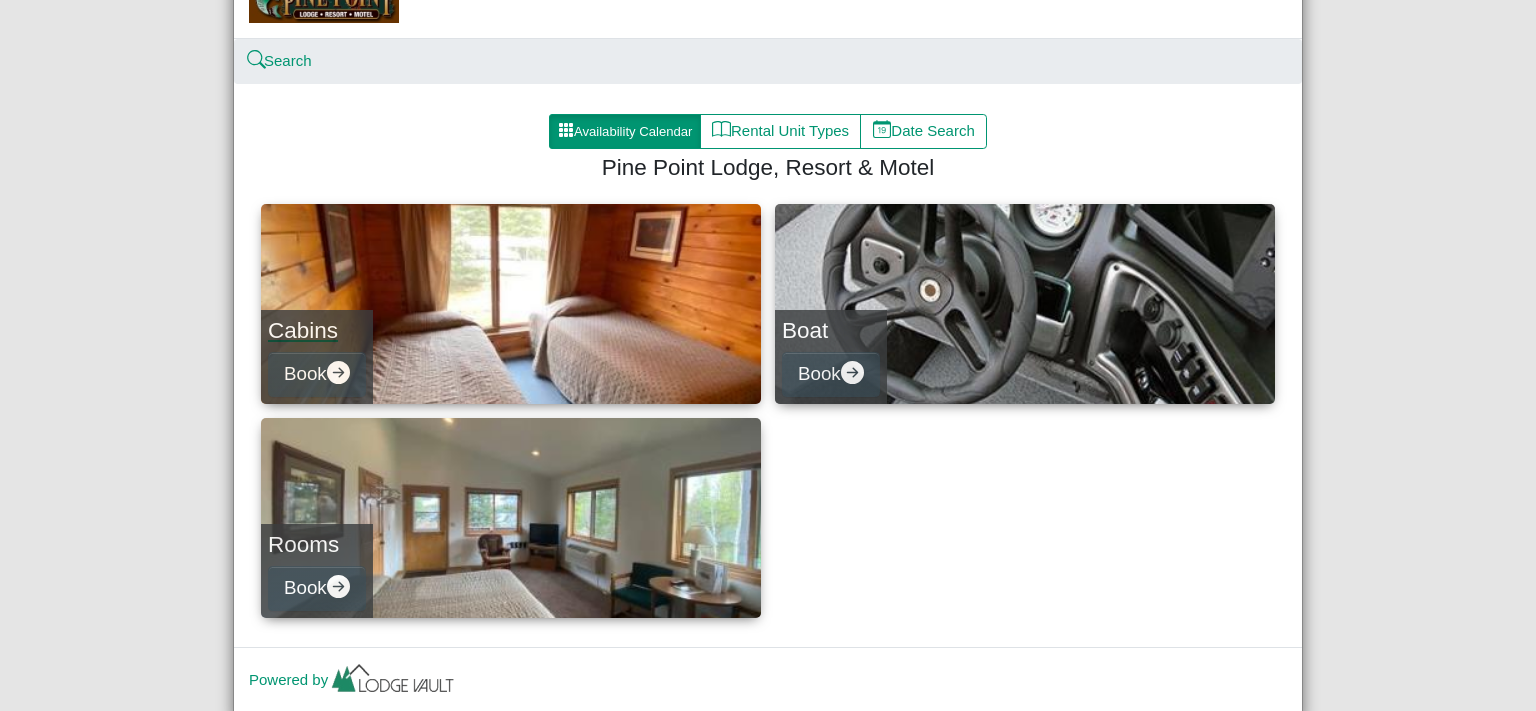 click on "Cabins  Book" at bounding box center [511, 304] 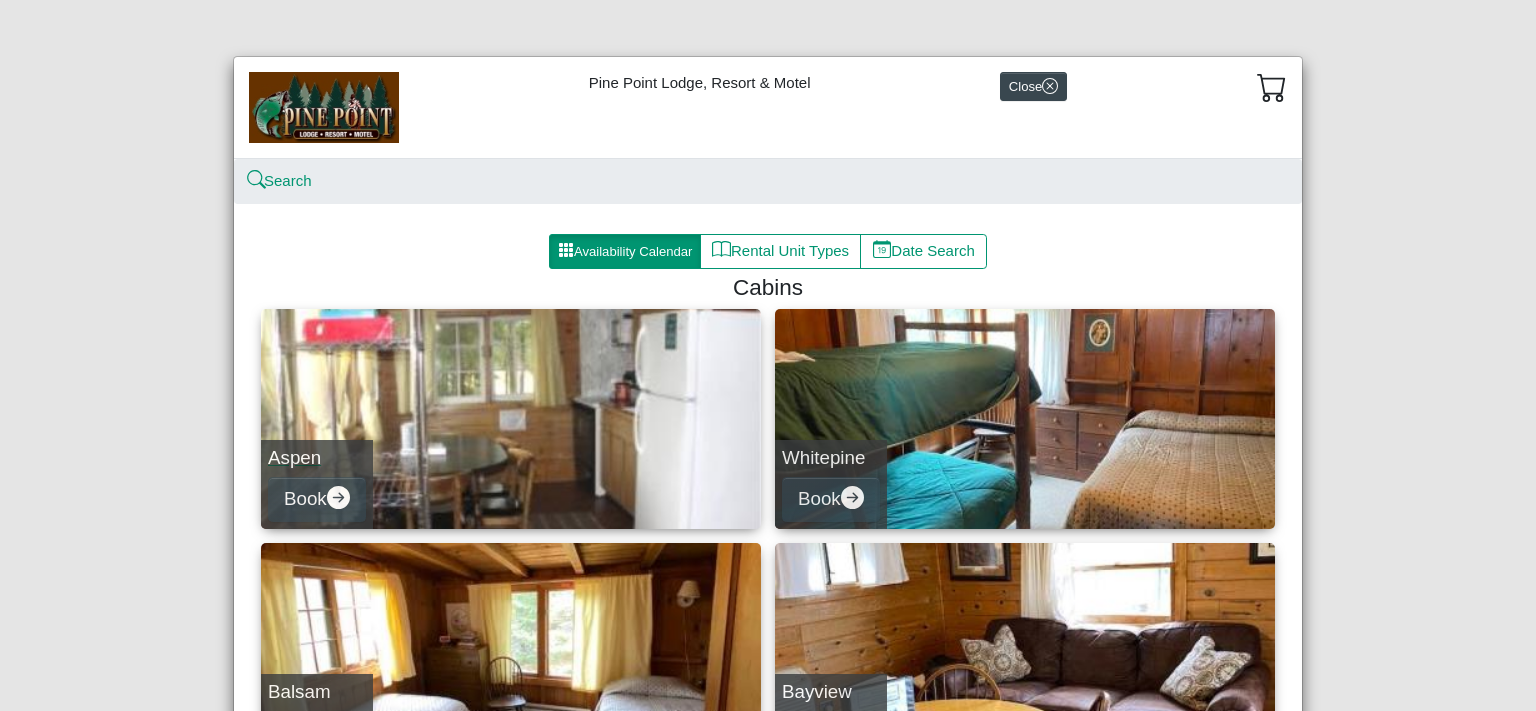 click on "Aspen   Book" at bounding box center (511, 419) 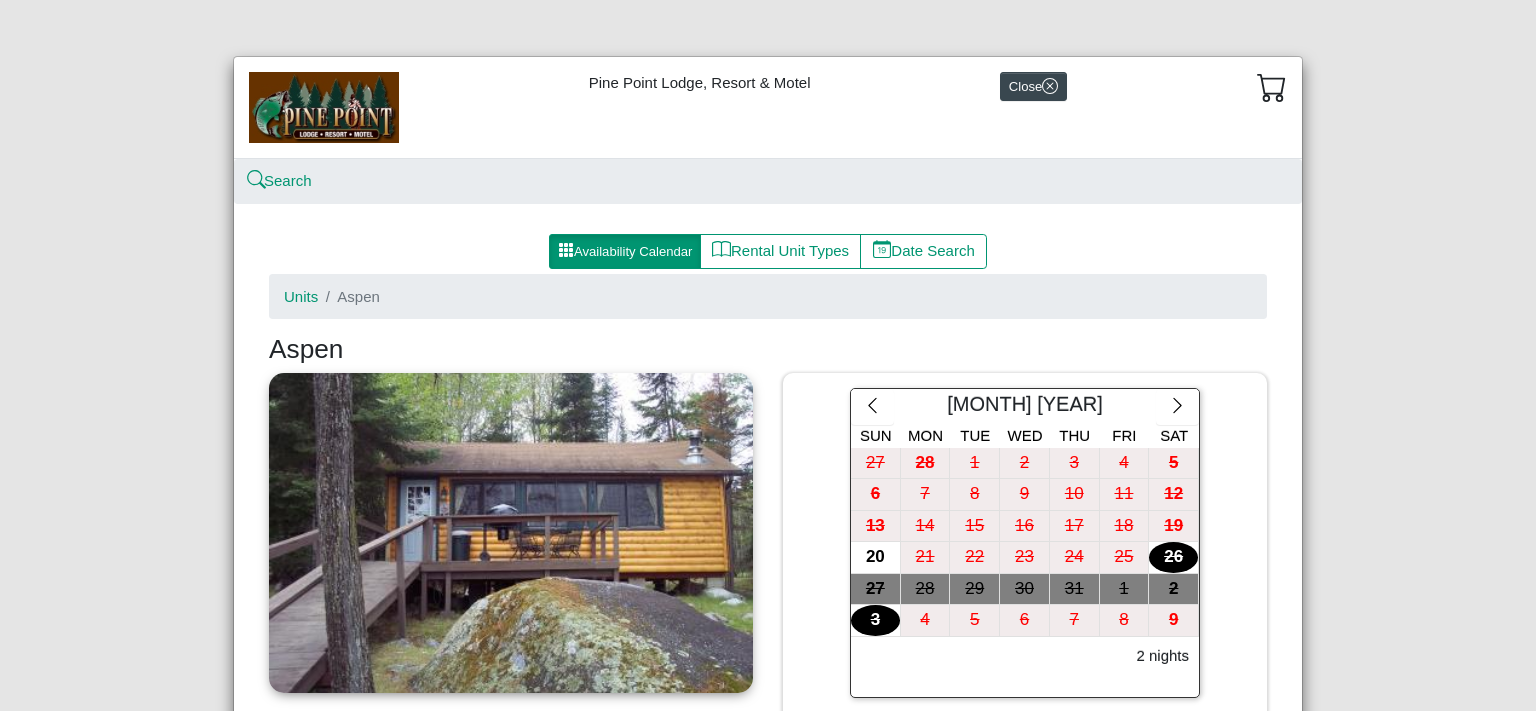 scroll, scrollTop: 120, scrollLeft: 0, axis: vertical 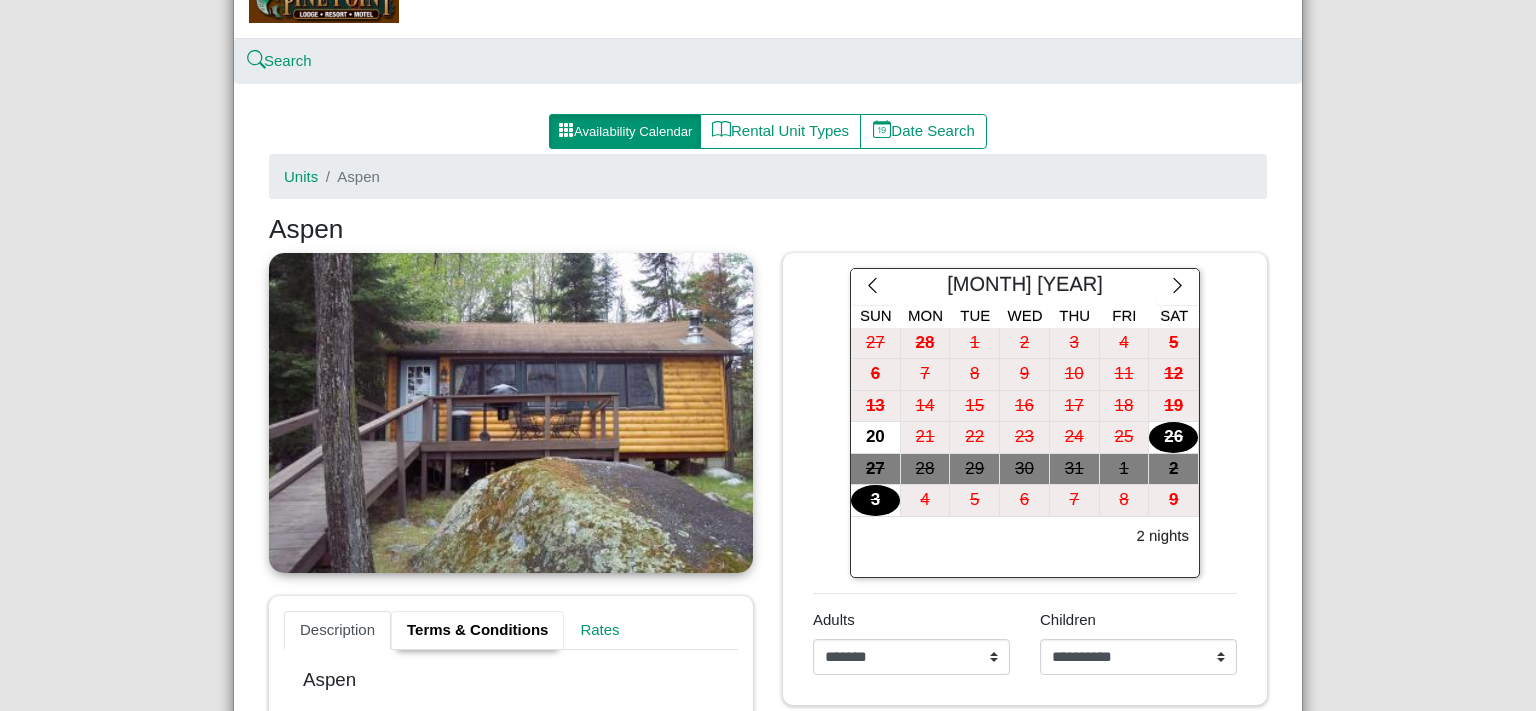 click at bounding box center (511, 413) 